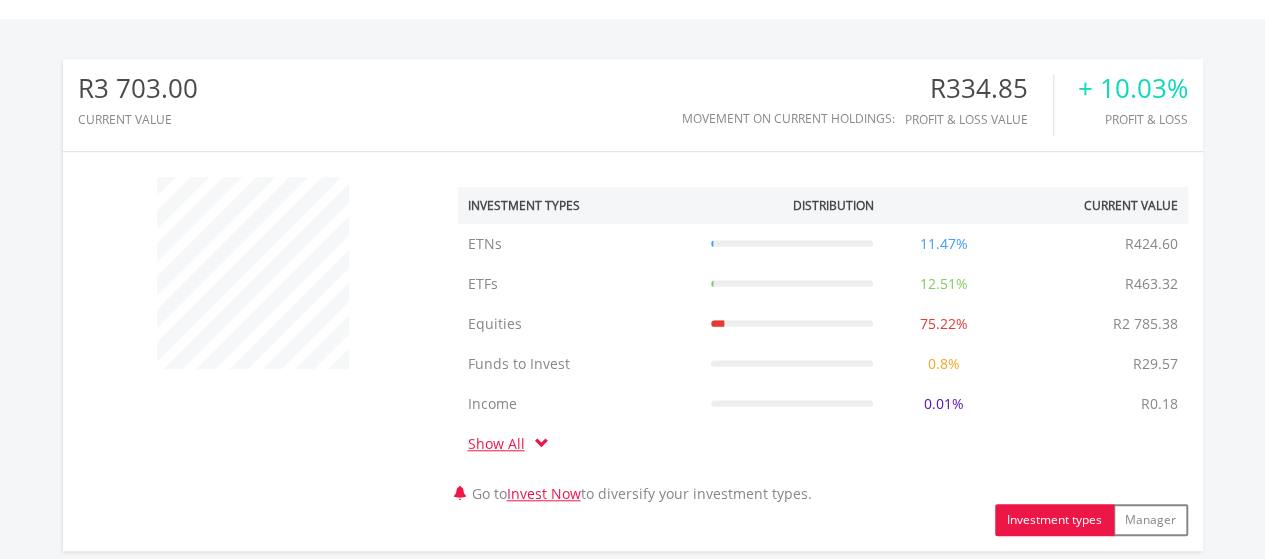 scroll, scrollTop: 580, scrollLeft: 0, axis: vertical 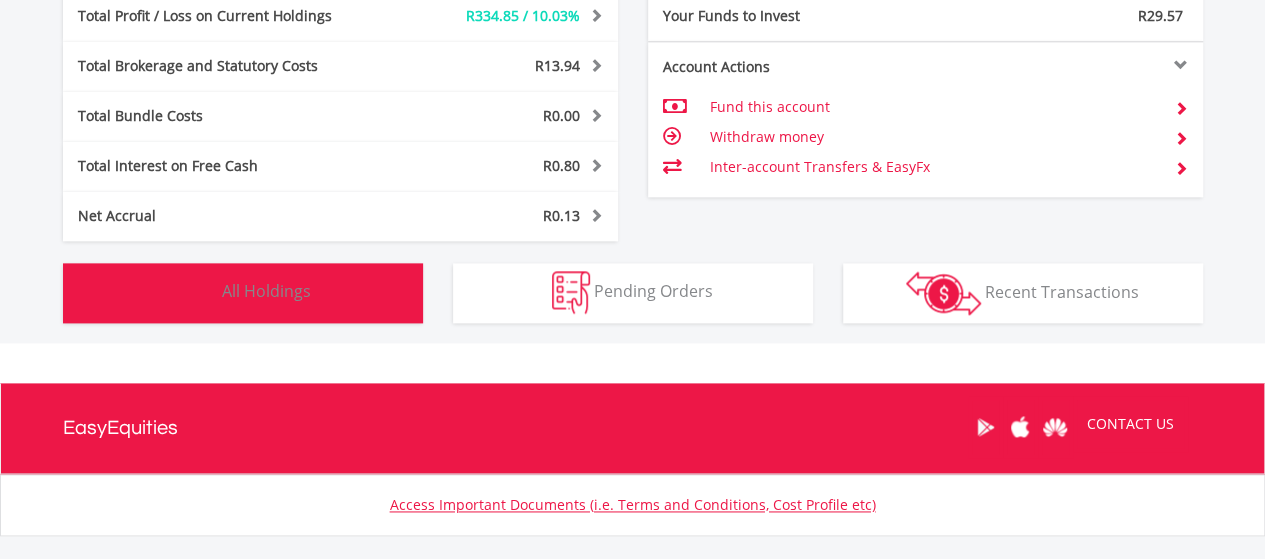 click on "Holdings
All Holdings" at bounding box center [243, 293] 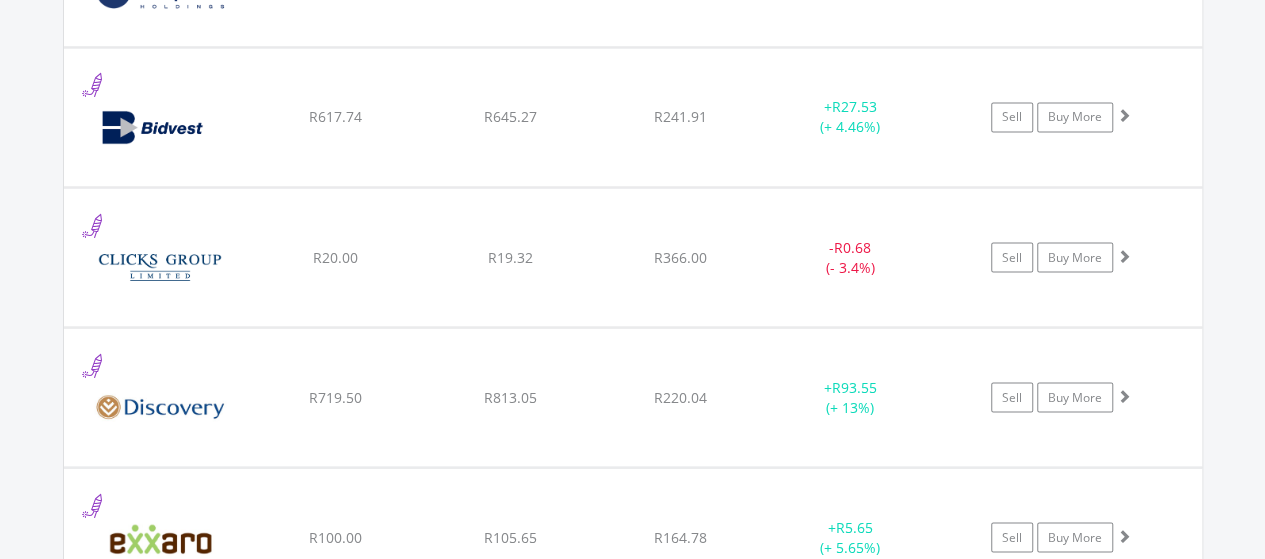 scroll, scrollTop: 1762, scrollLeft: 0, axis: vertical 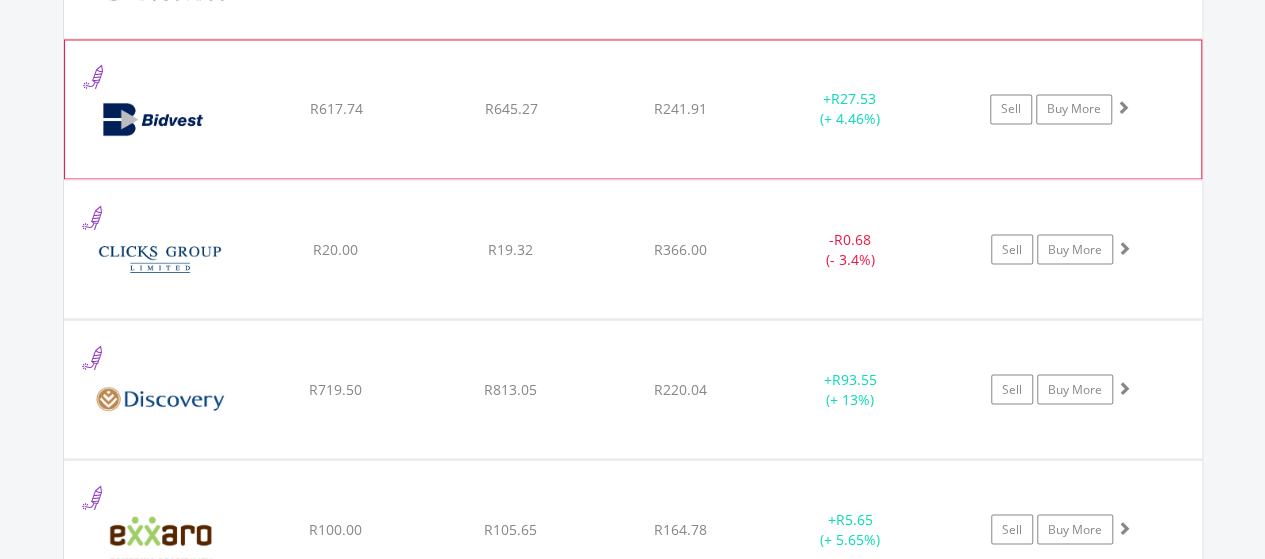 click on "Sell
Buy More" at bounding box center (1071, -31) 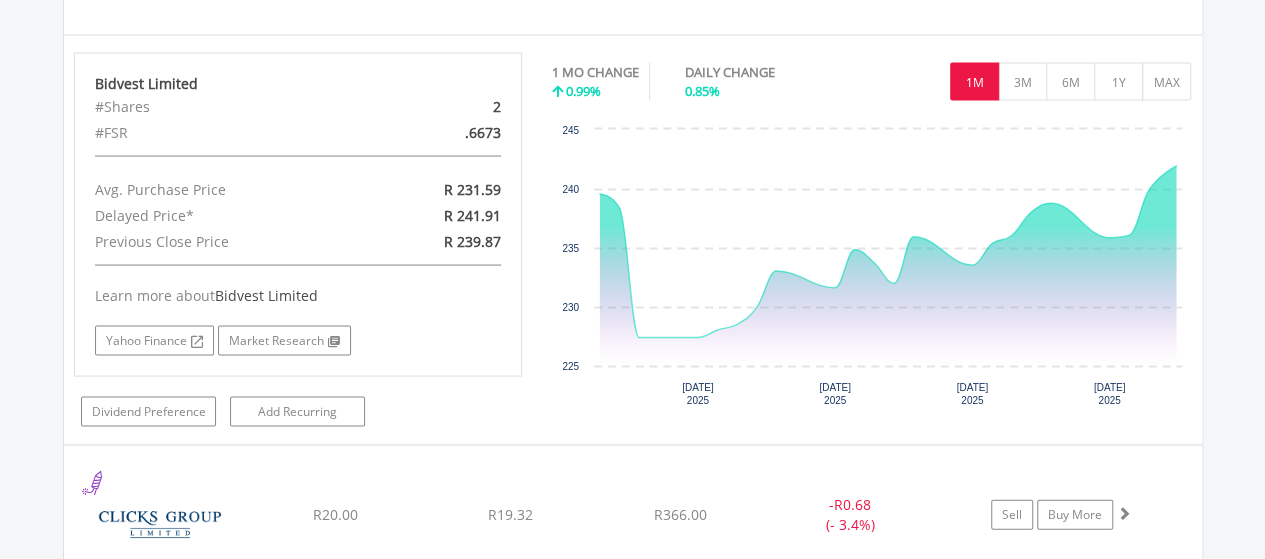 scroll, scrollTop: 1862, scrollLeft: 0, axis: vertical 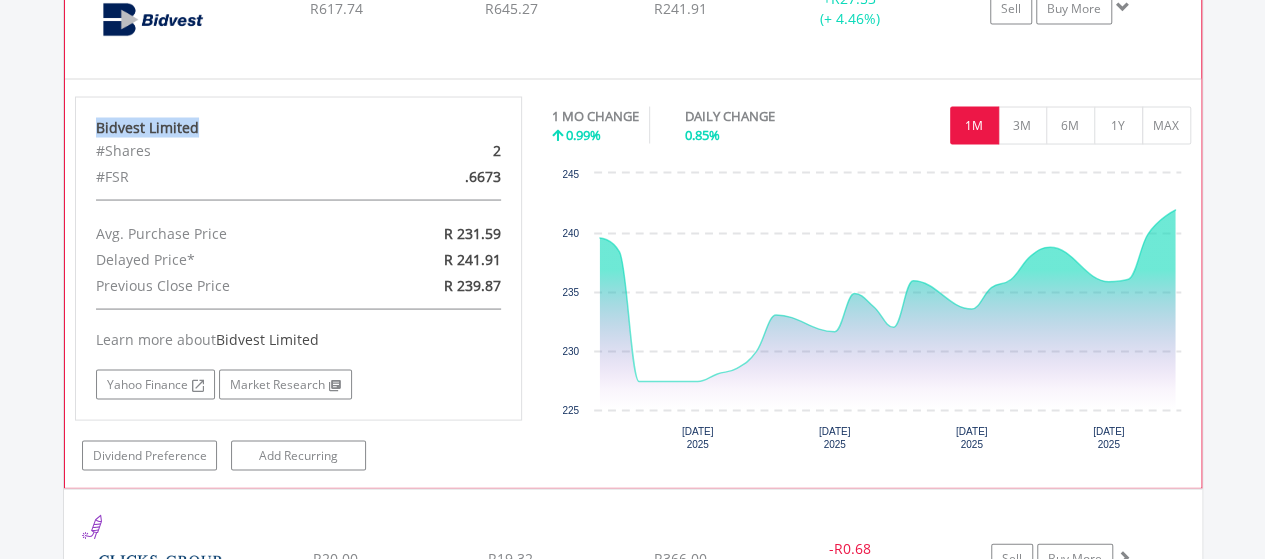 drag, startPoint x: 96, startPoint y: 119, endPoint x: 195, endPoint y: 123, distance: 99.08077 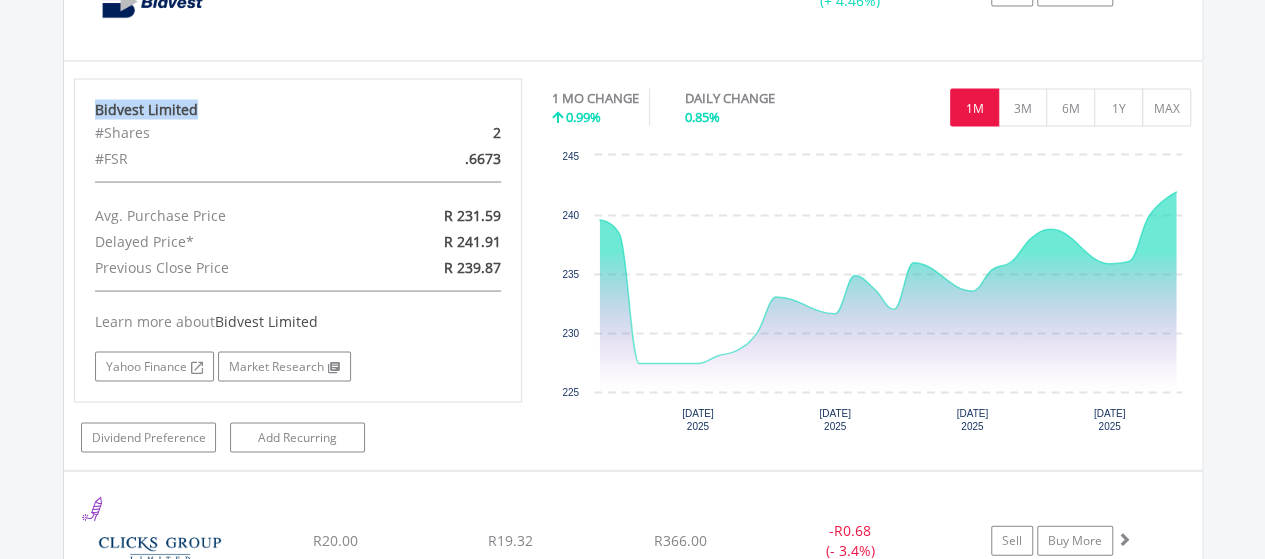 scroll, scrollTop: 1862, scrollLeft: 0, axis: vertical 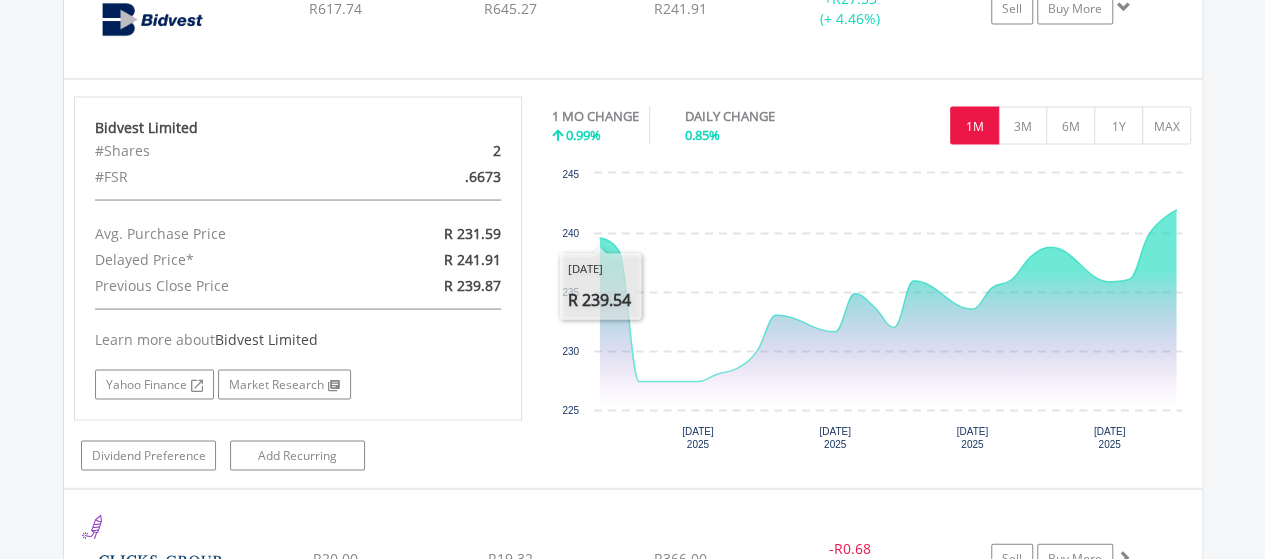 click on "Value View
Share View
DIY Shares
HOLDING
PURCHASE VALUE
CURRENT VALUE
CURRENT PRICE
PROFIT/LOSS
﻿
Aspen Pharmacare Holdings Limited
R55.00
R53.82
R117.16
-  R1.18 (- 2.15%)
Buy More" at bounding box center (633, 883) 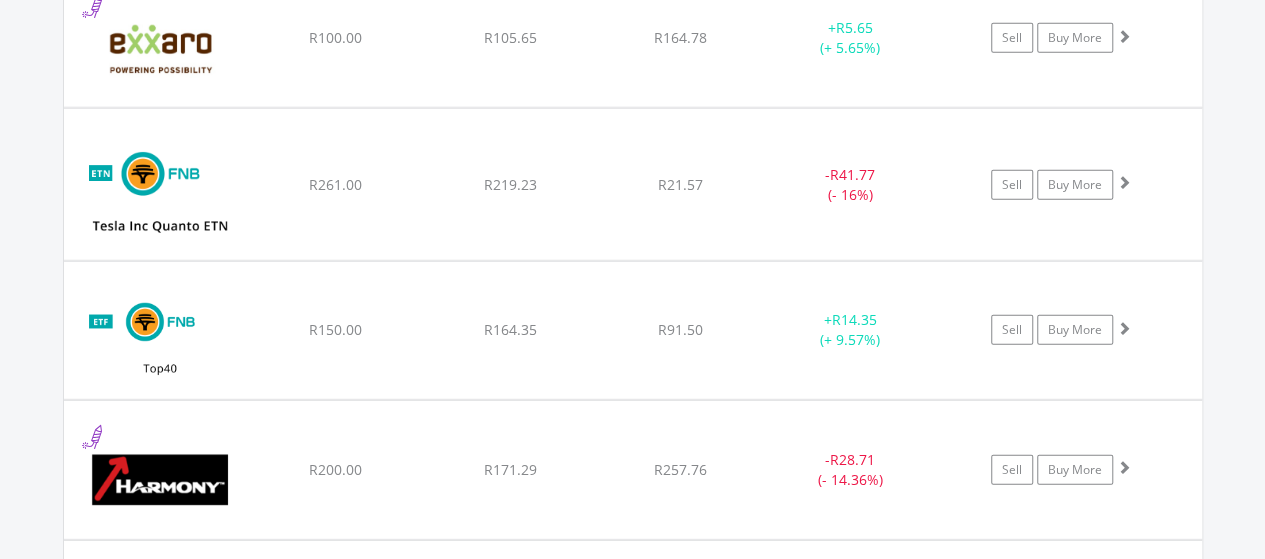 scroll, scrollTop: 2562, scrollLeft: 0, axis: vertical 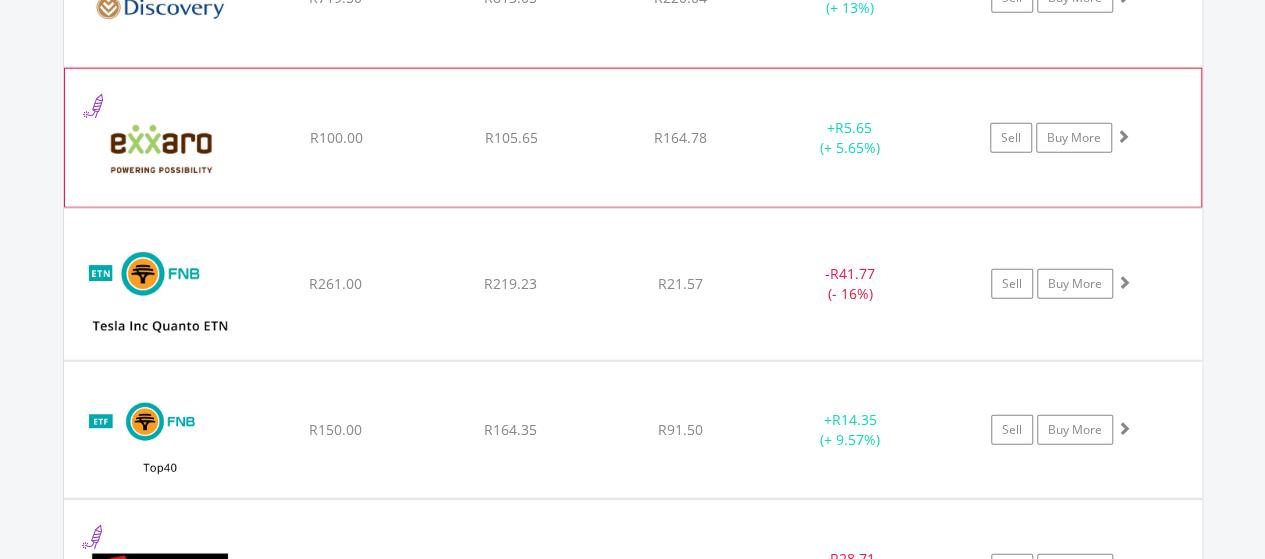 click at bounding box center [1123, 136] 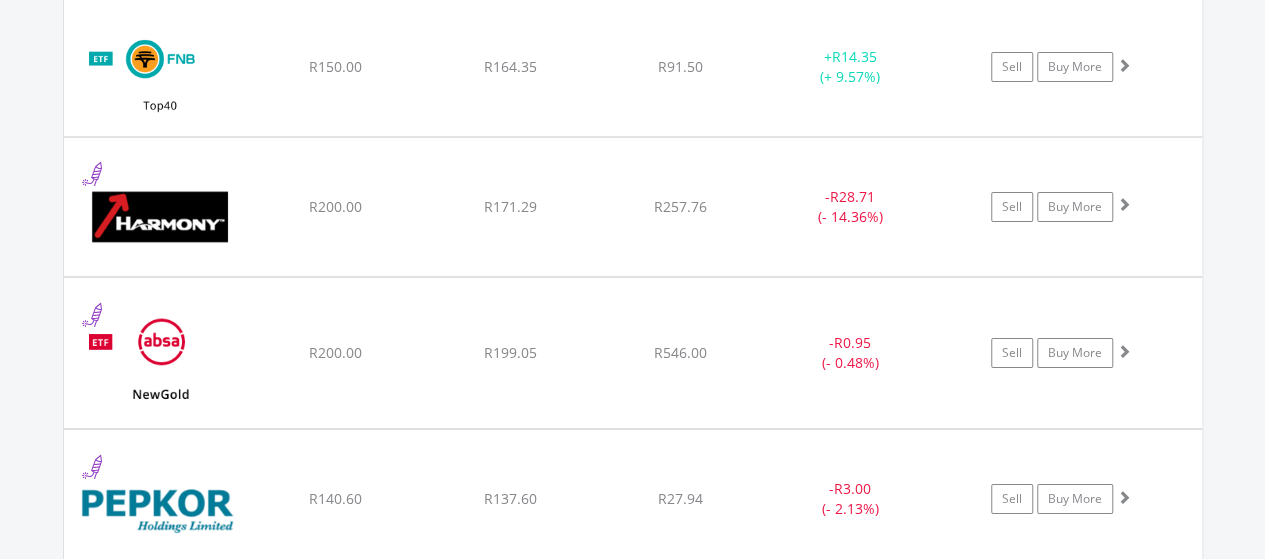 scroll, scrollTop: 3362, scrollLeft: 0, axis: vertical 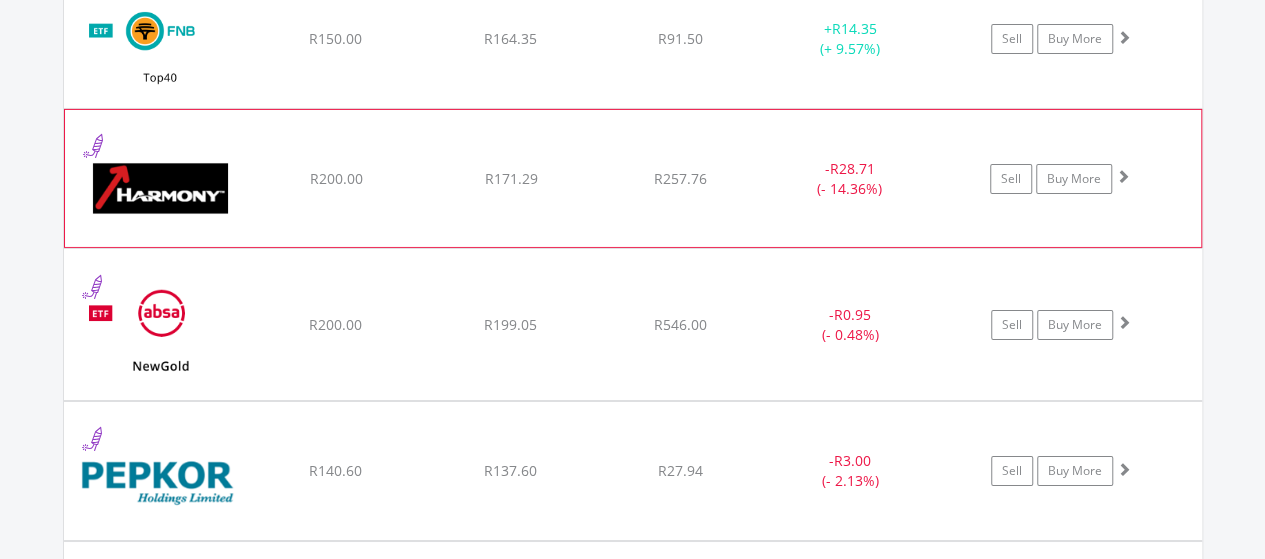 click at bounding box center [1123, 176] 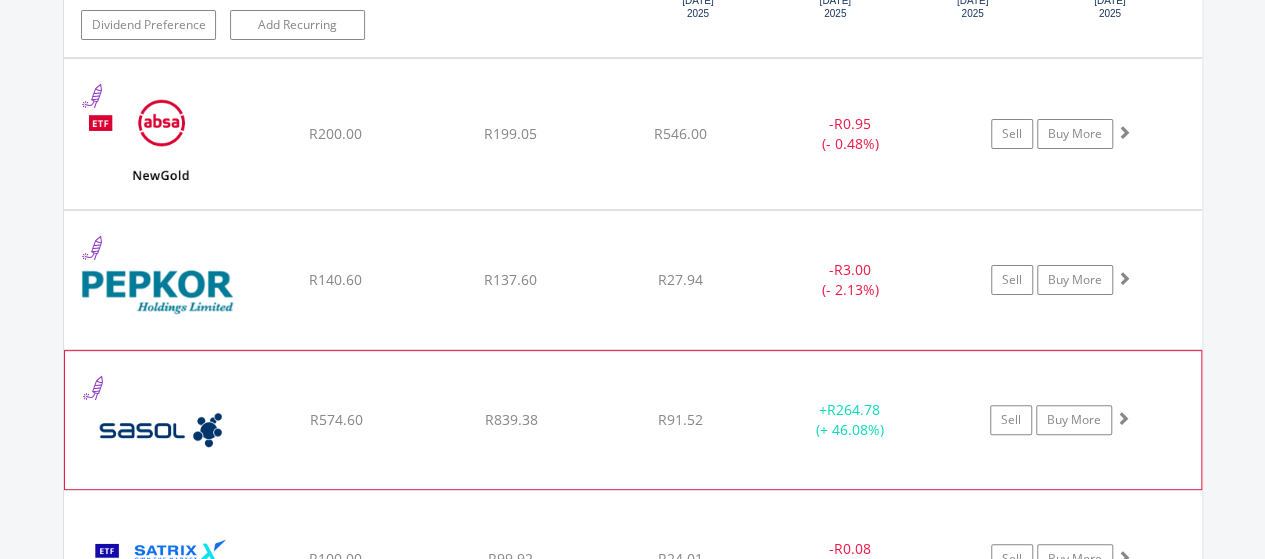 scroll, scrollTop: 3862, scrollLeft: 0, axis: vertical 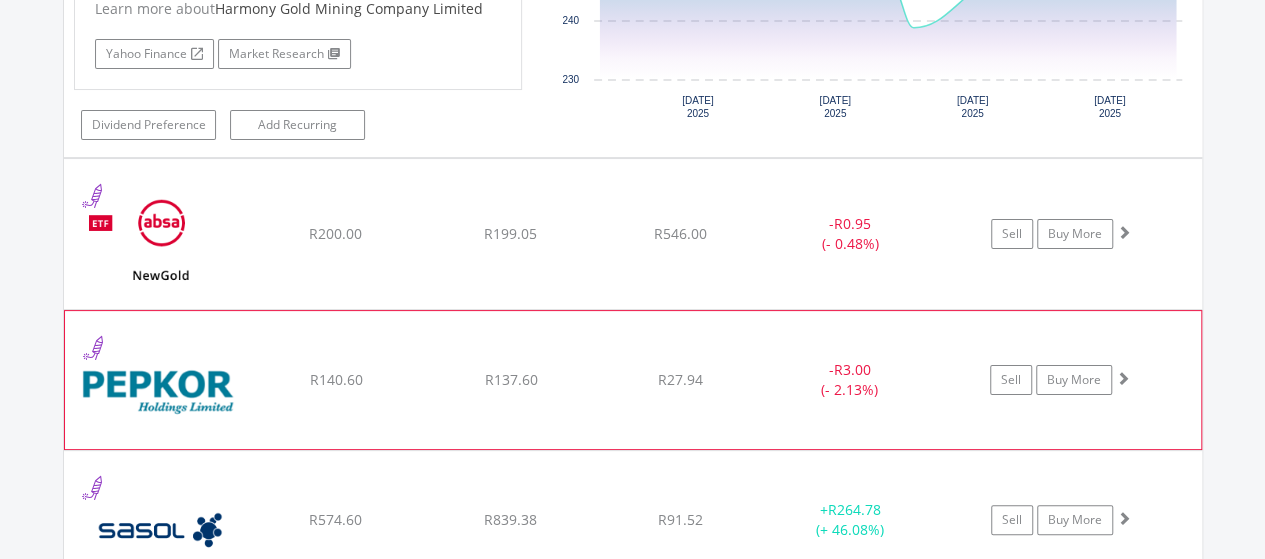 click at bounding box center (1123, 378) 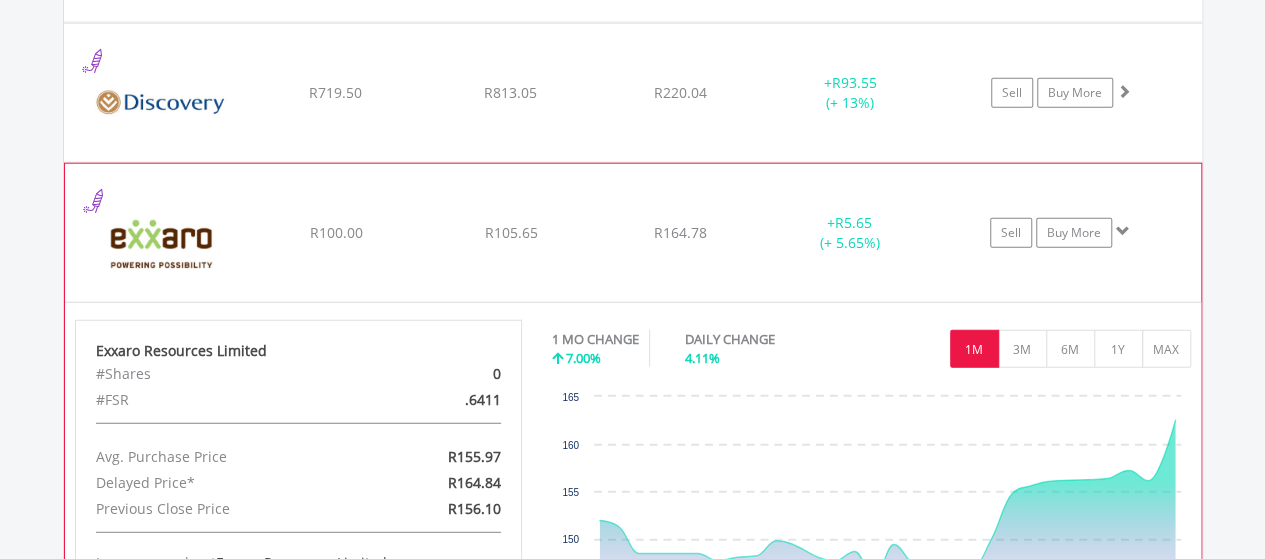 scroll, scrollTop: 2562, scrollLeft: 0, axis: vertical 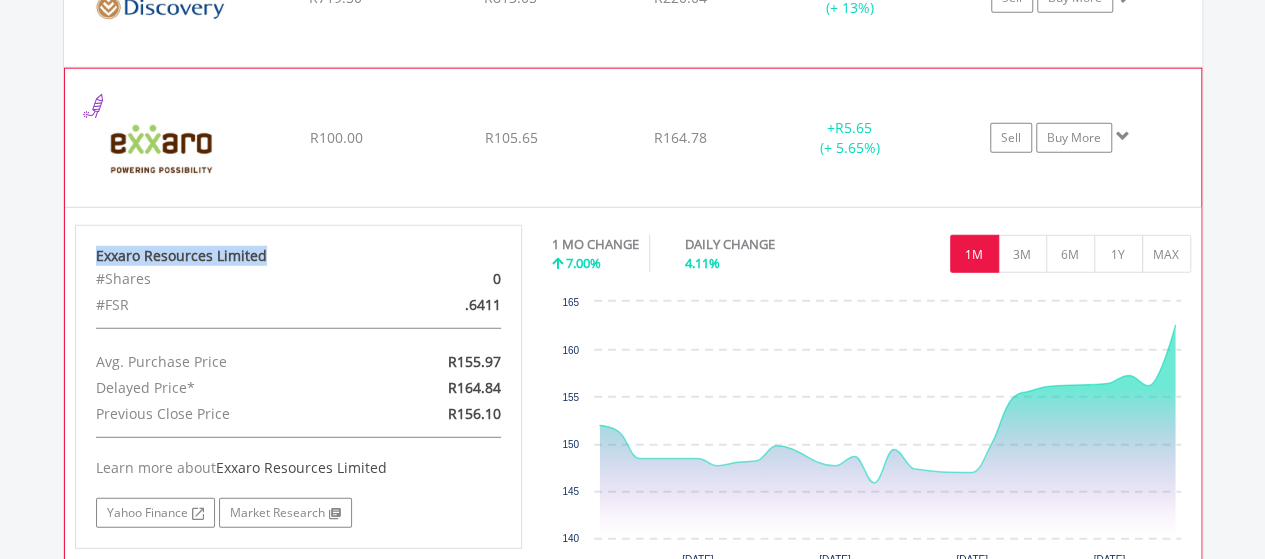 drag, startPoint x: 96, startPoint y: 250, endPoint x: 263, endPoint y: 245, distance: 167.07483 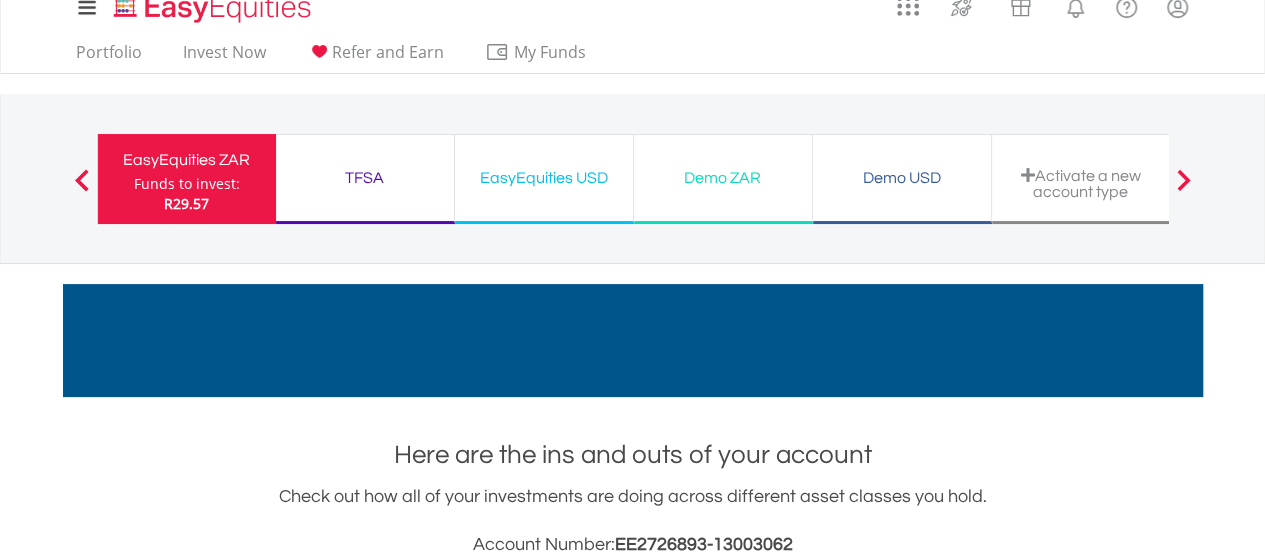 scroll, scrollTop: 0, scrollLeft: 0, axis: both 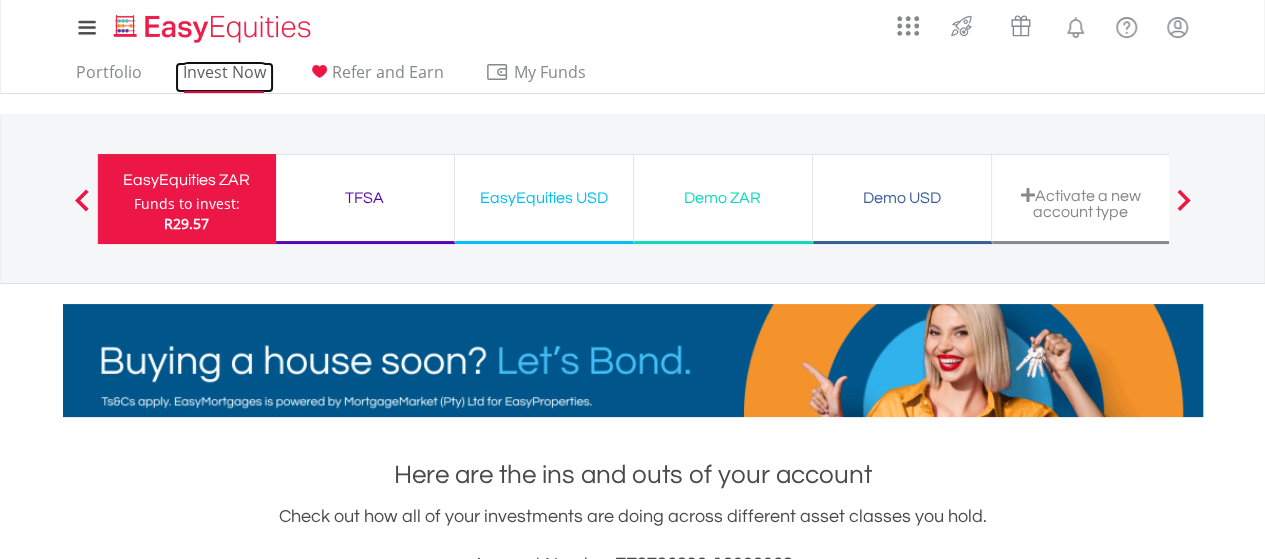 click on "Invest Now" at bounding box center (224, 77) 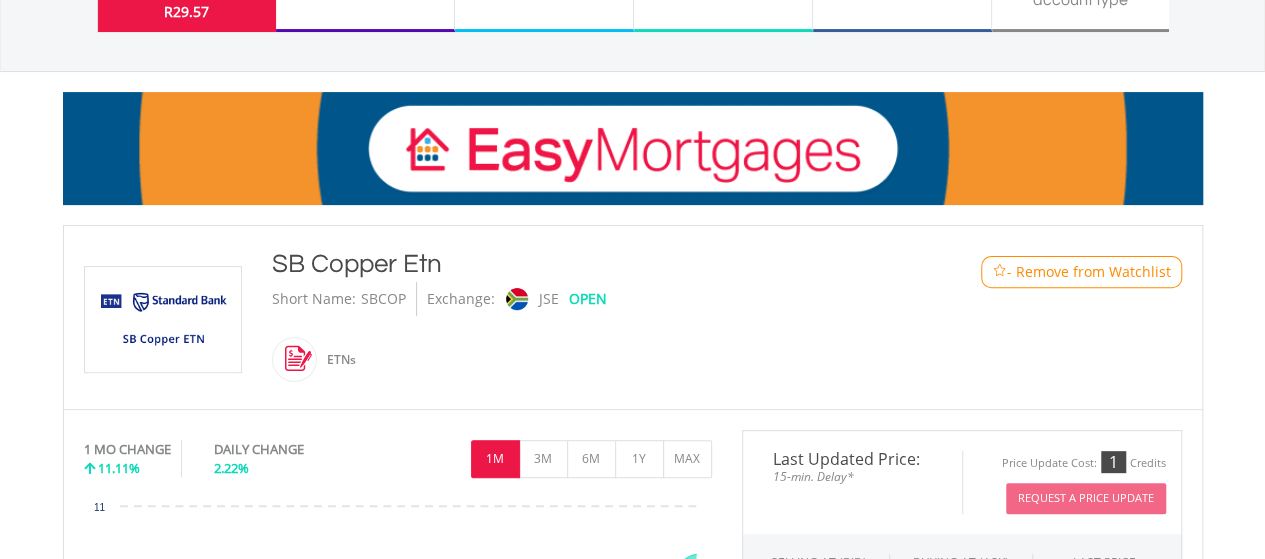 scroll, scrollTop: 400, scrollLeft: 0, axis: vertical 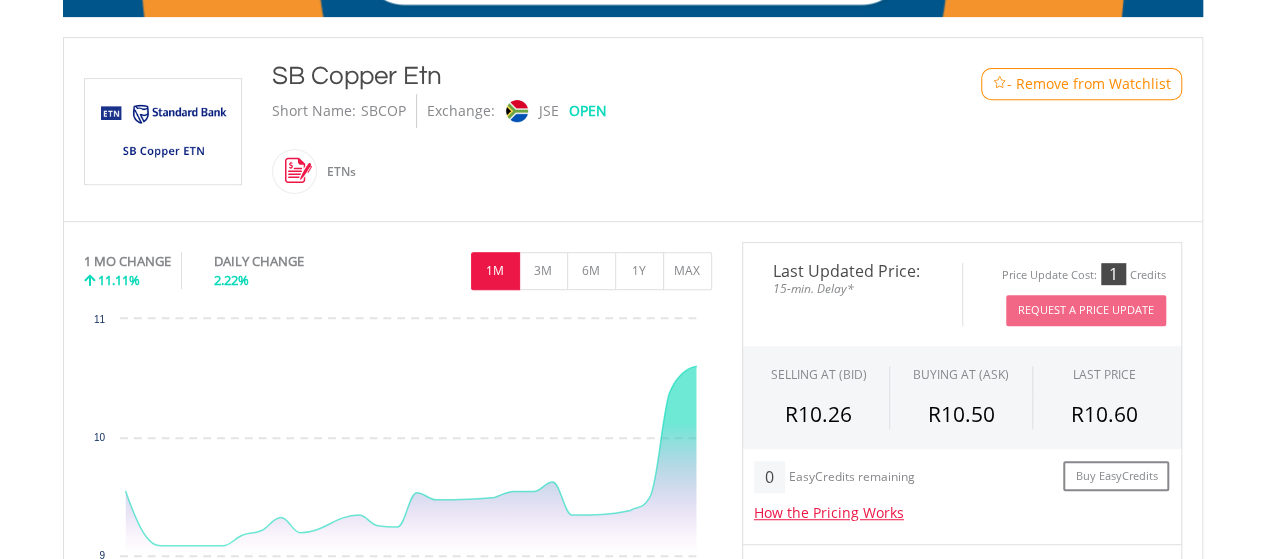 drag, startPoint x: 275, startPoint y: 76, endPoint x: 453, endPoint y: 69, distance: 178.13759 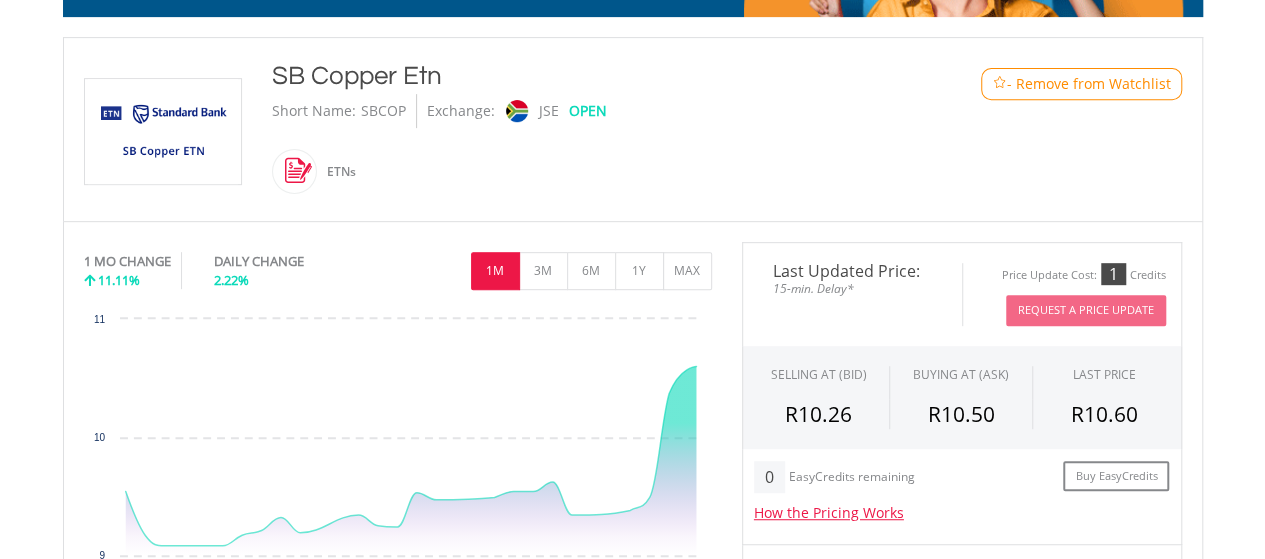 click on "SB Copper Etn" at bounding box center [586, 76] 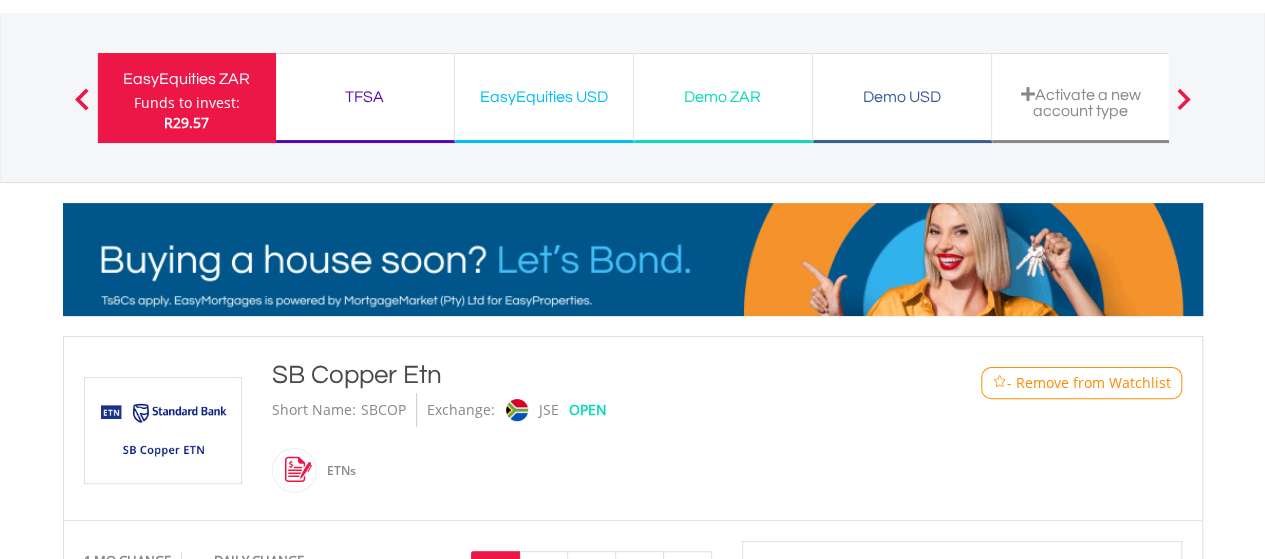 scroll, scrollTop: 100, scrollLeft: 0, axis: vertical 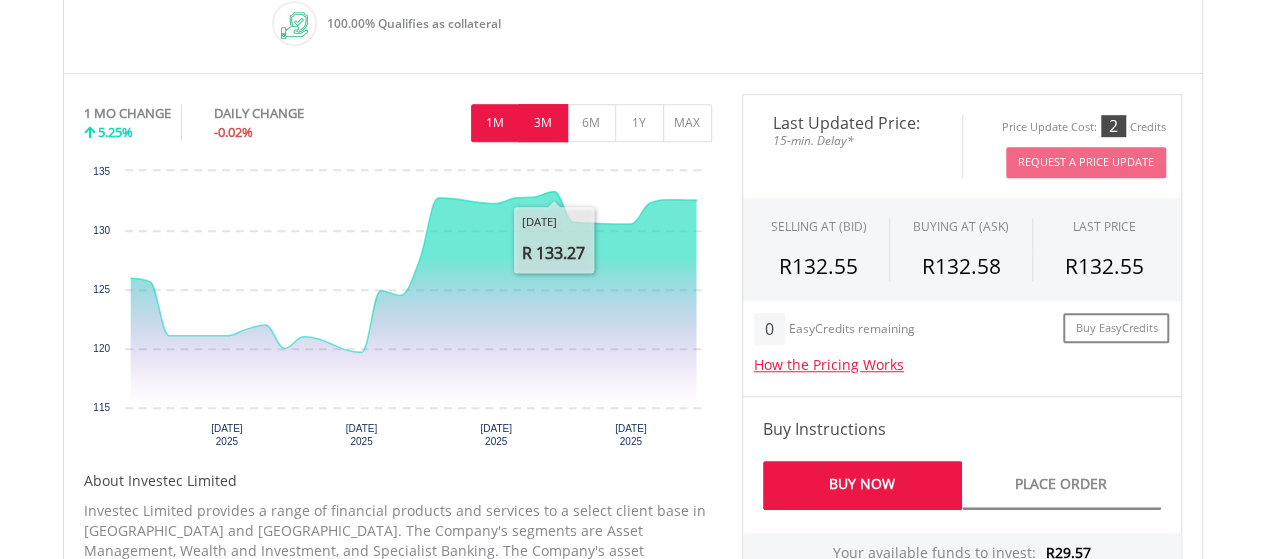 click on "3M" at bounding box center [543, 123] 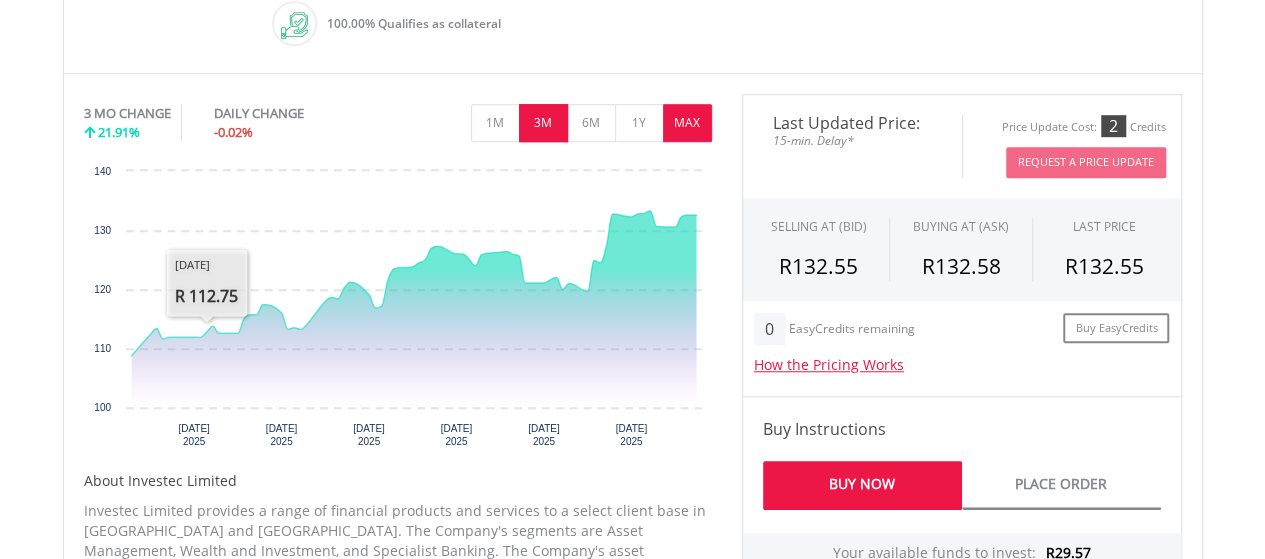 click on "MAX" at bounding box center (687, 123) 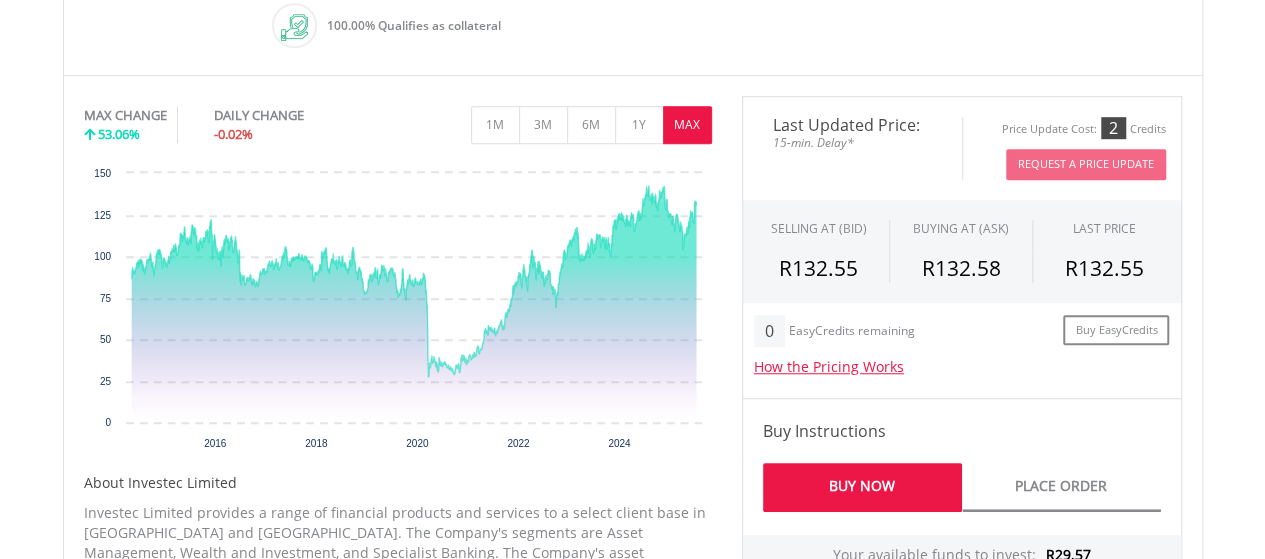 scroll, scrollTop: 600, scrollLeft: 0, axis: vertical 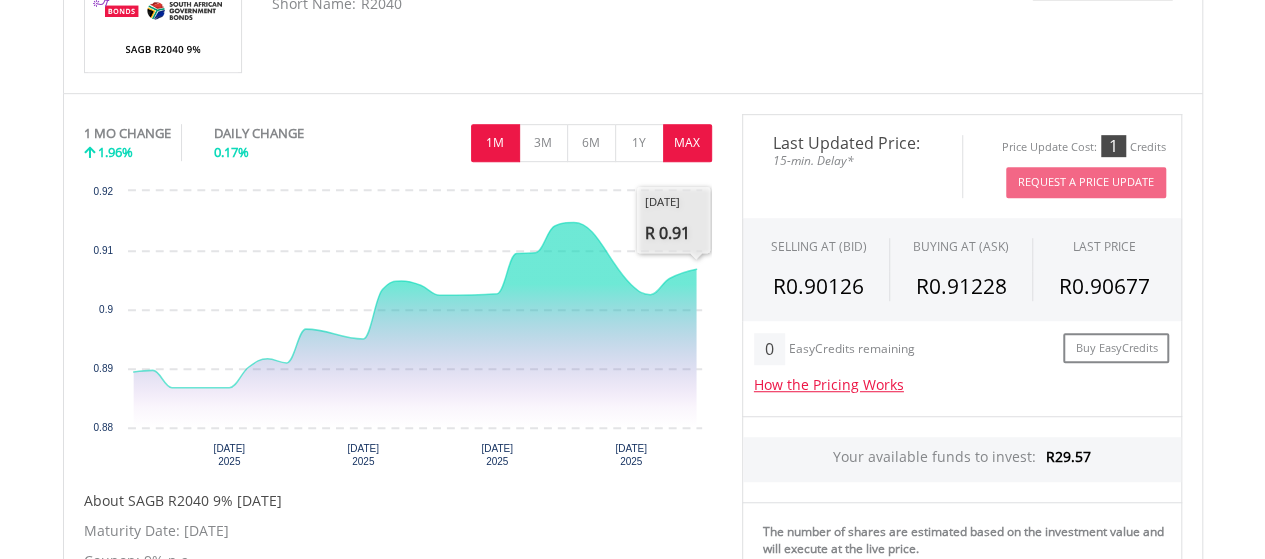 click on "MAX" at bounding box center [687, 143] 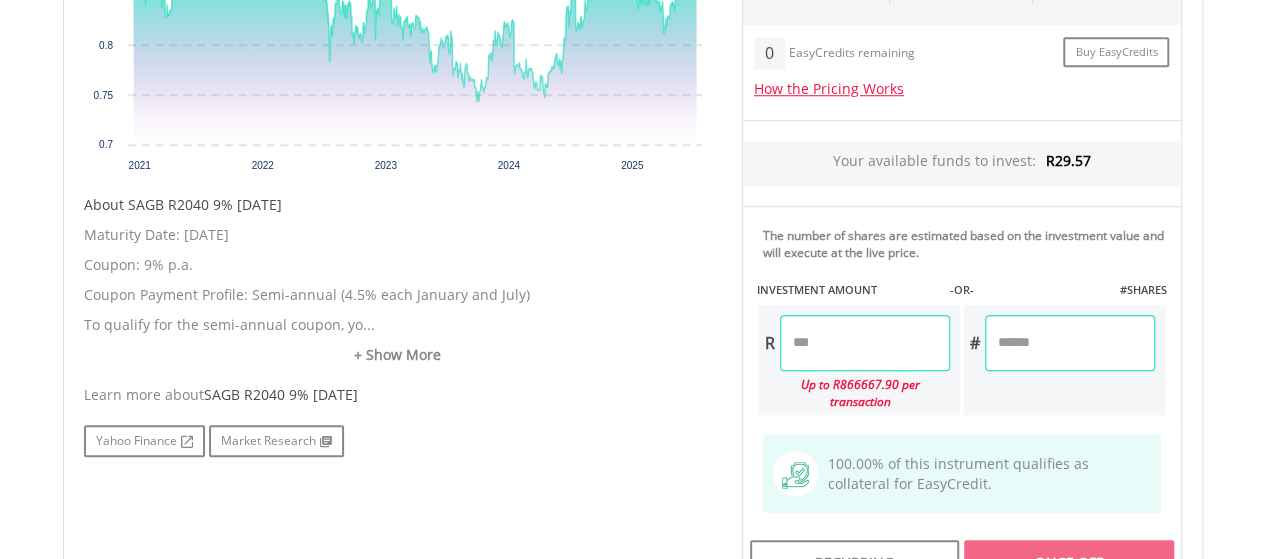 scroll, scrollTop: 800, scrollLeft: 0, axis: vertical 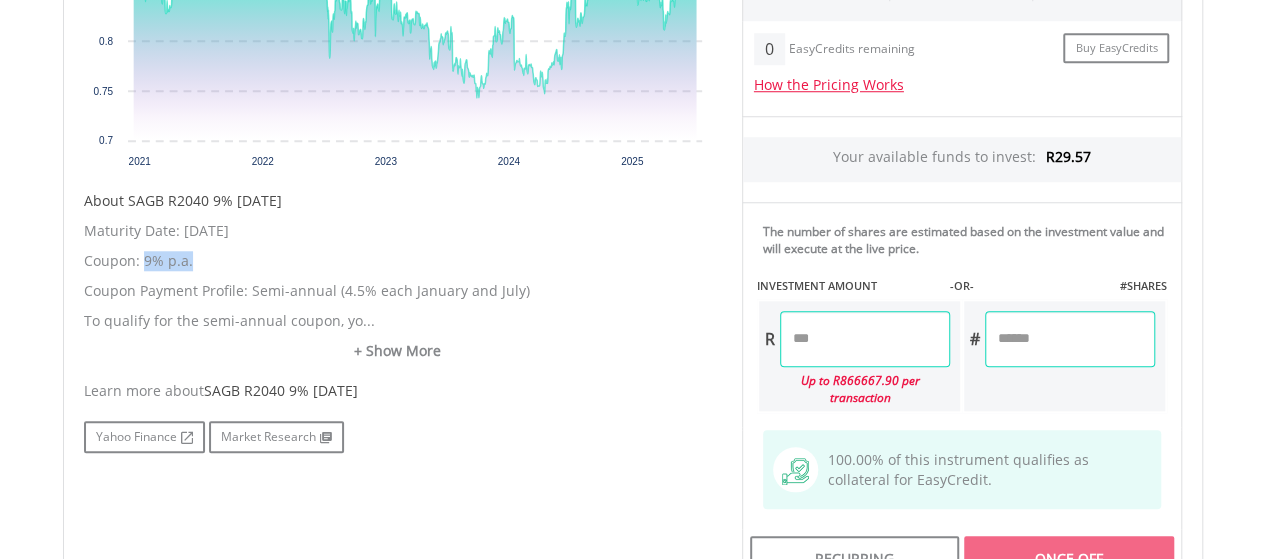 drag, startPoint x: 143, startPoint y: 267, endPoint x: 189, endPoint y: 265, distance: 46.043457 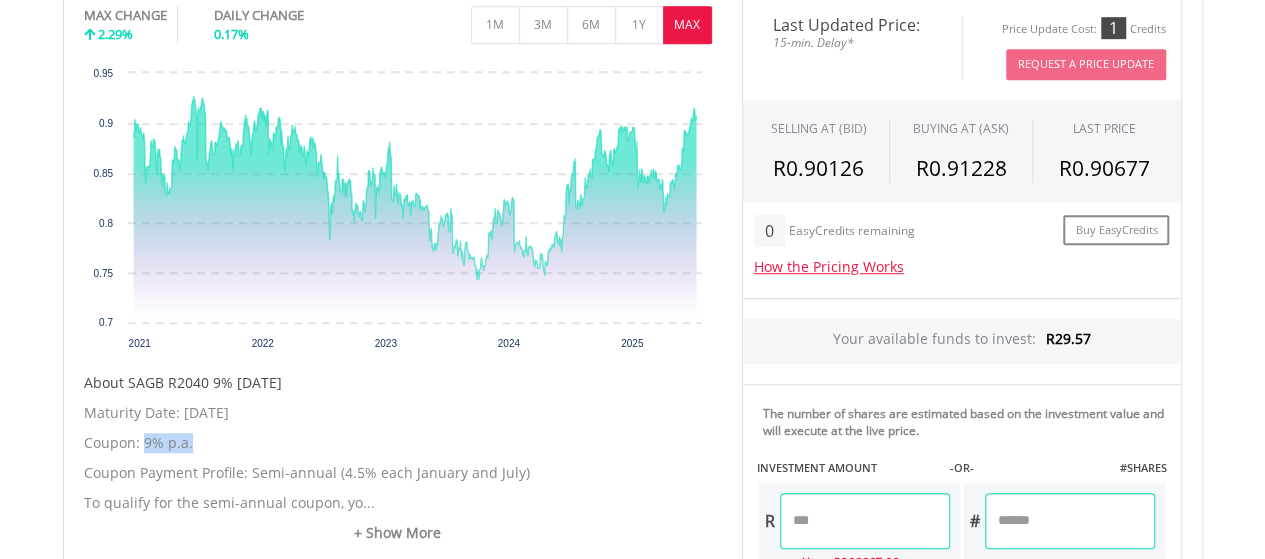 scroll, scrollTop: 600, scrollLeft: 0, axis: vertical 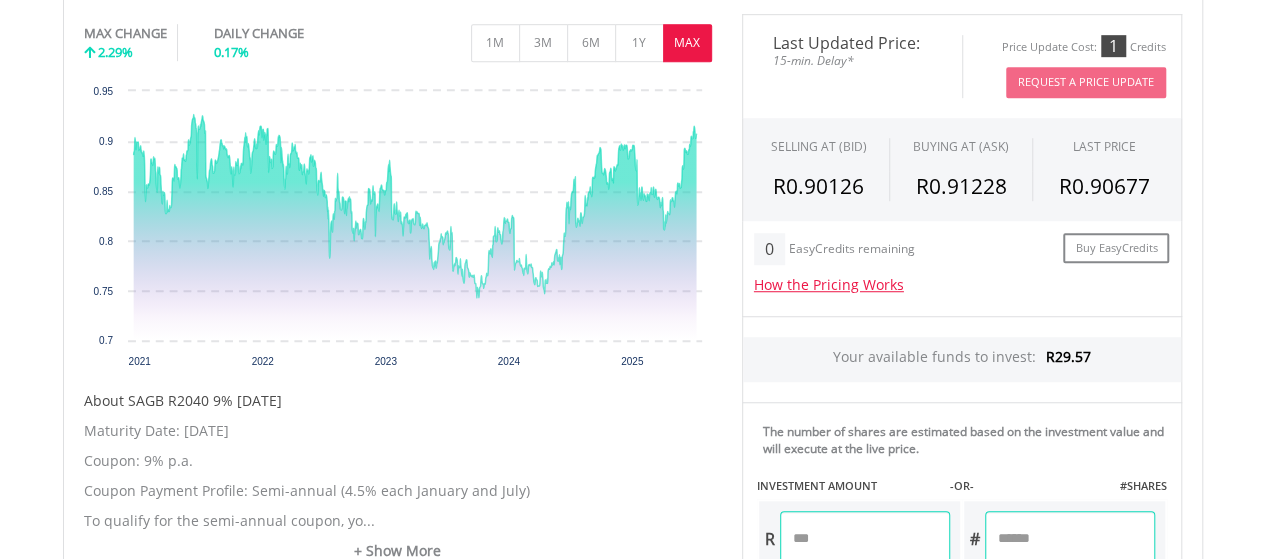 click on "About SAGB R2040 9% 31/01/40
Maturity Date: 31 January 2040    Coupon: 9% p.a.           Coupon Payment Profile: Semi-annual (4.5% each January and July)           To qualify for the semi-annual coupon, yo...
+ Show More
Maturity Date: 31 January 2040    Coupon: 9% p.a.           Coupon Payment Profile: Semi-annual (4.5% each January and July)           To qualify for the semi-annual coupon, you need to have a holding in this bond as at close of business, 4 business days prior to 21 January and 21 July each year.                     The R2040 pays a total annual coupon of 9%, split into two distributions of 4.5% each January and July until maturity. The distribution value is calculated by multiplying the number of units you held (as at close of business on the last date to trade) by the annual coupon rate divided by 2 (please refer to  FAQs" at bounding box center [398, 476] 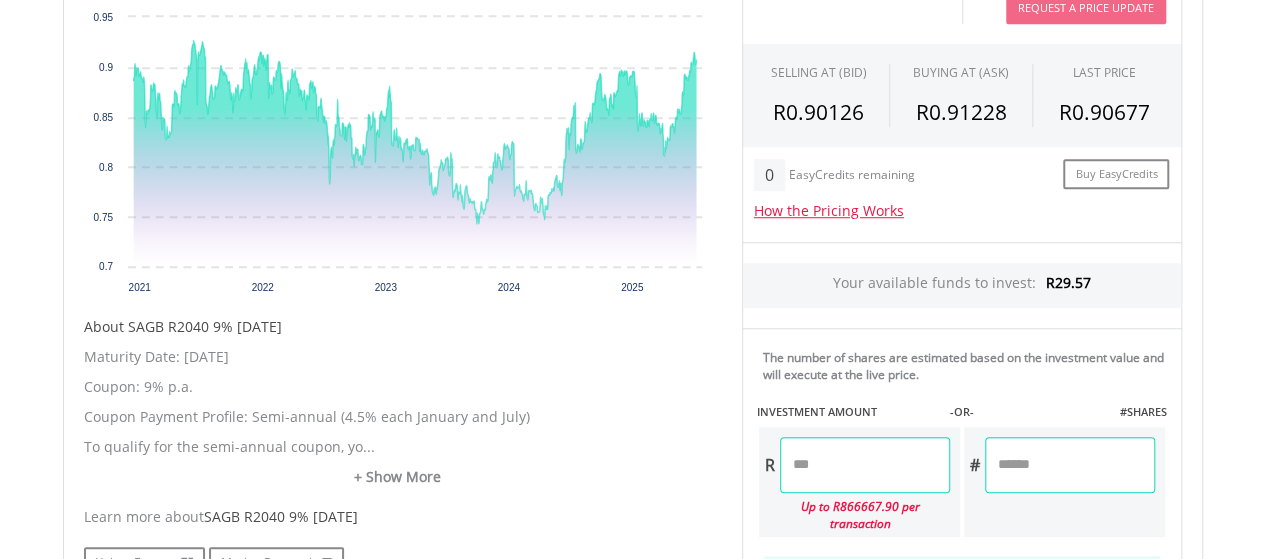 scroll, scrollTop: 900, scrollLeft: 0, axis: vertical 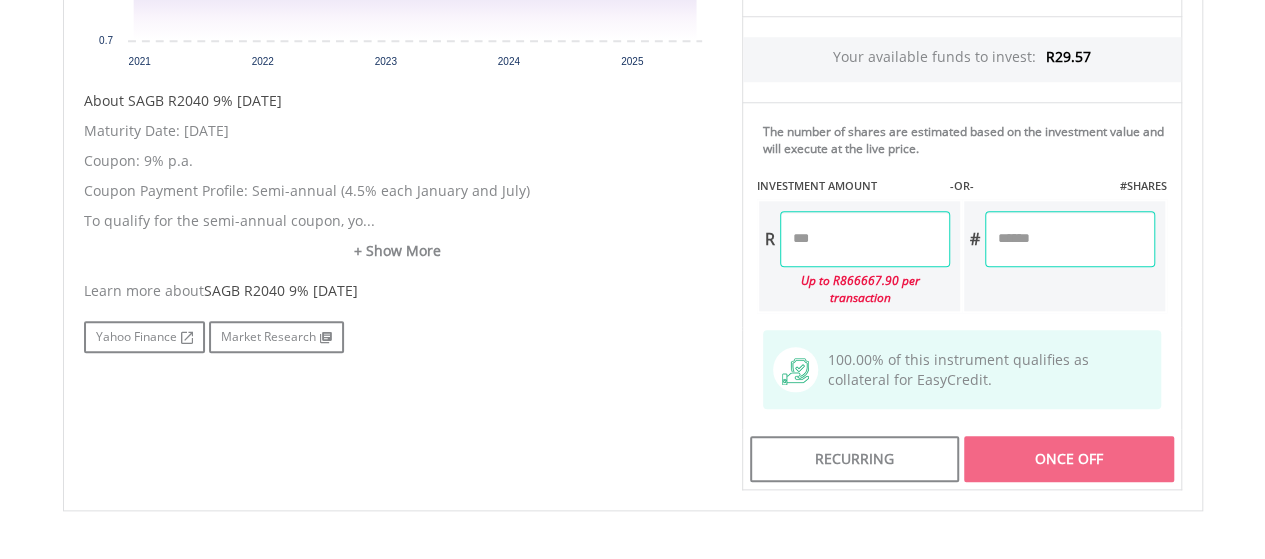 drag, startPoint x: 810, startPoint y: 278, endPoint x: 828, endPoint y: 278, distance: 18 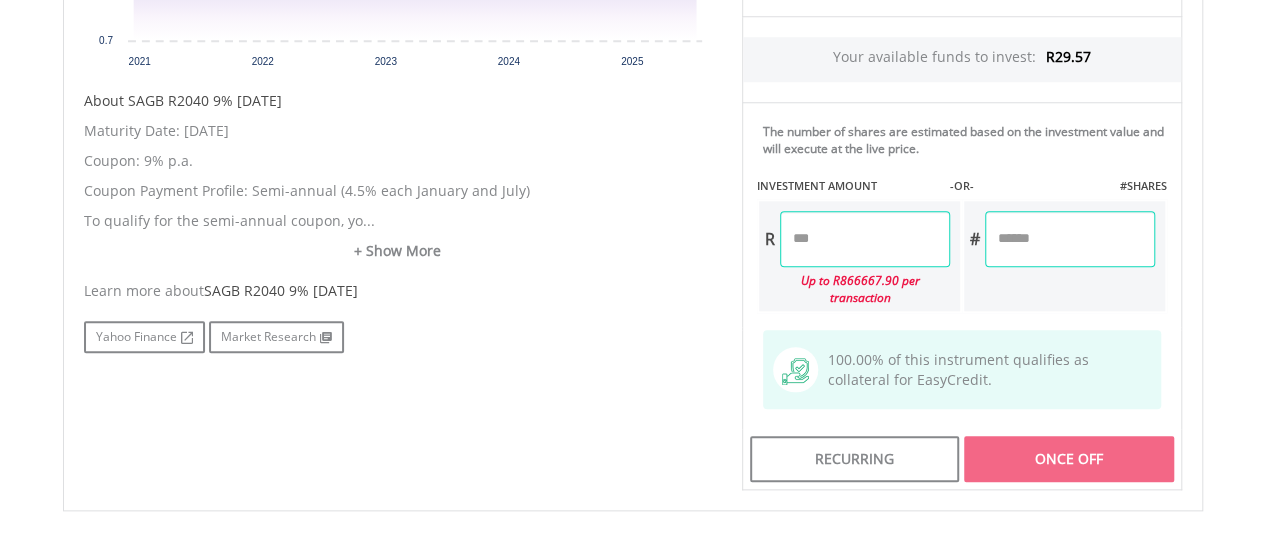 click on "Up to R866667.90 per transaction" at bounding box center (854, 289) 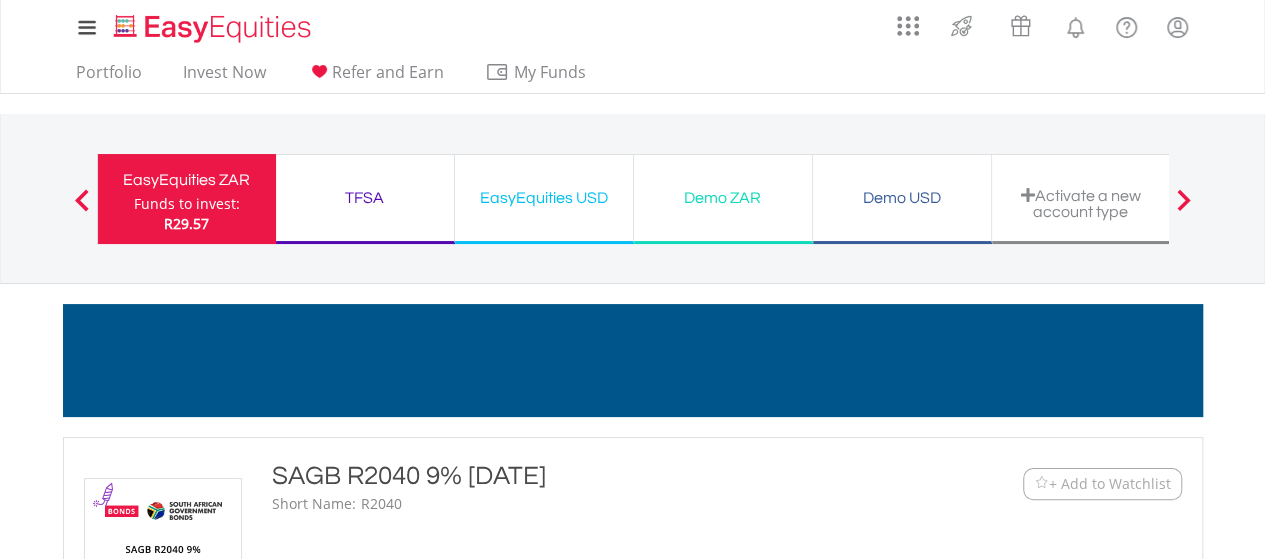 scroll, scrollTop: 0, scrollLeft: 0, axis: both 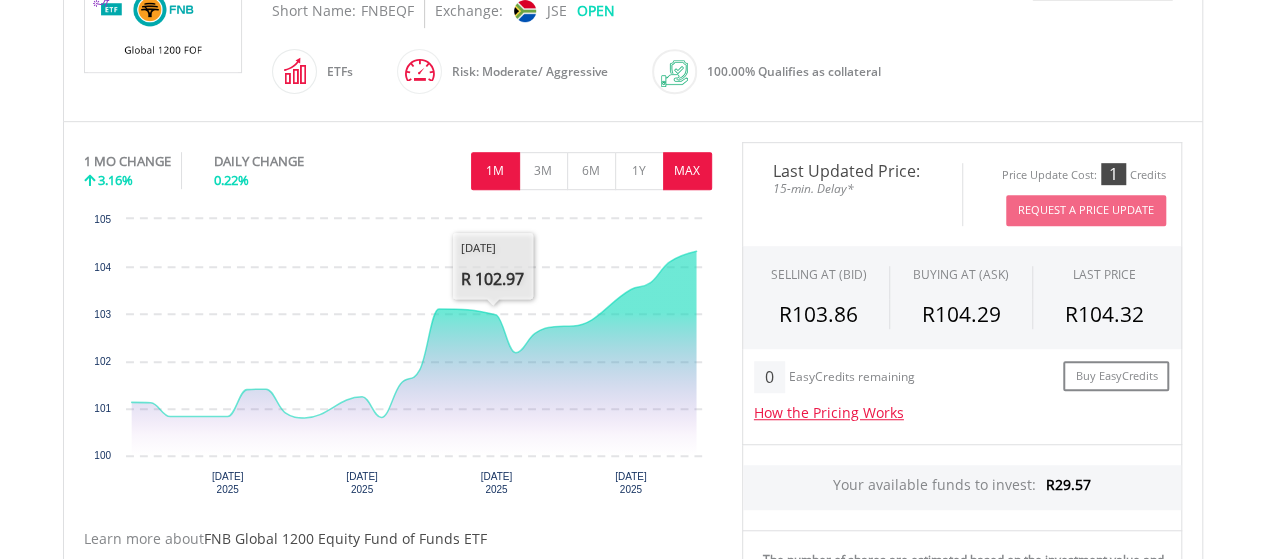 click on "MAX" at bounding box center [687, 171] 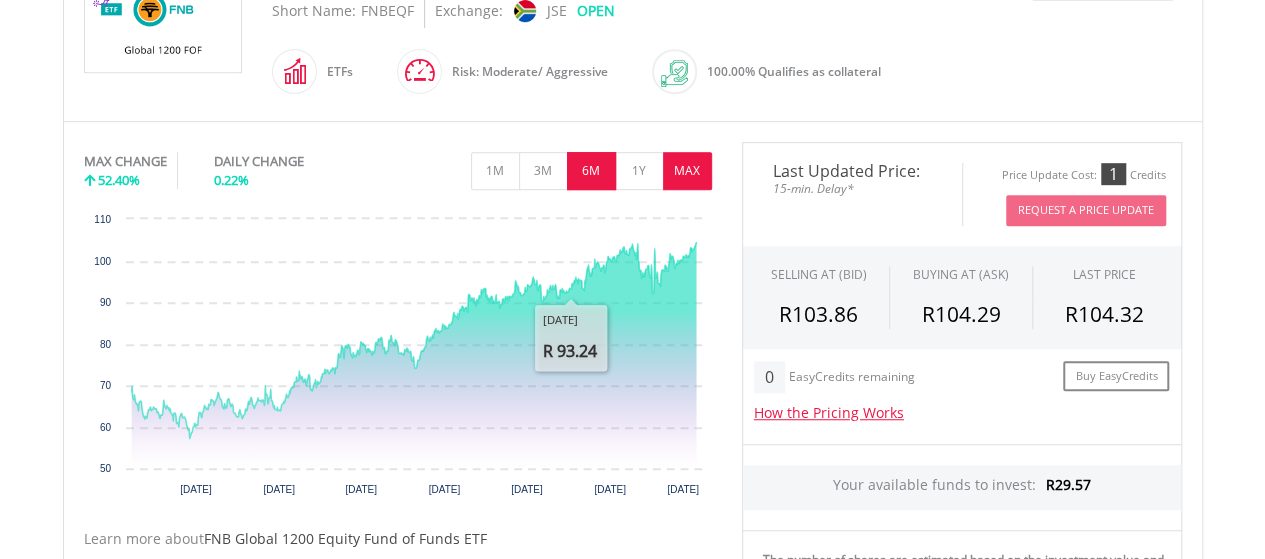 click on "6M" at bounding box center (591, 171) 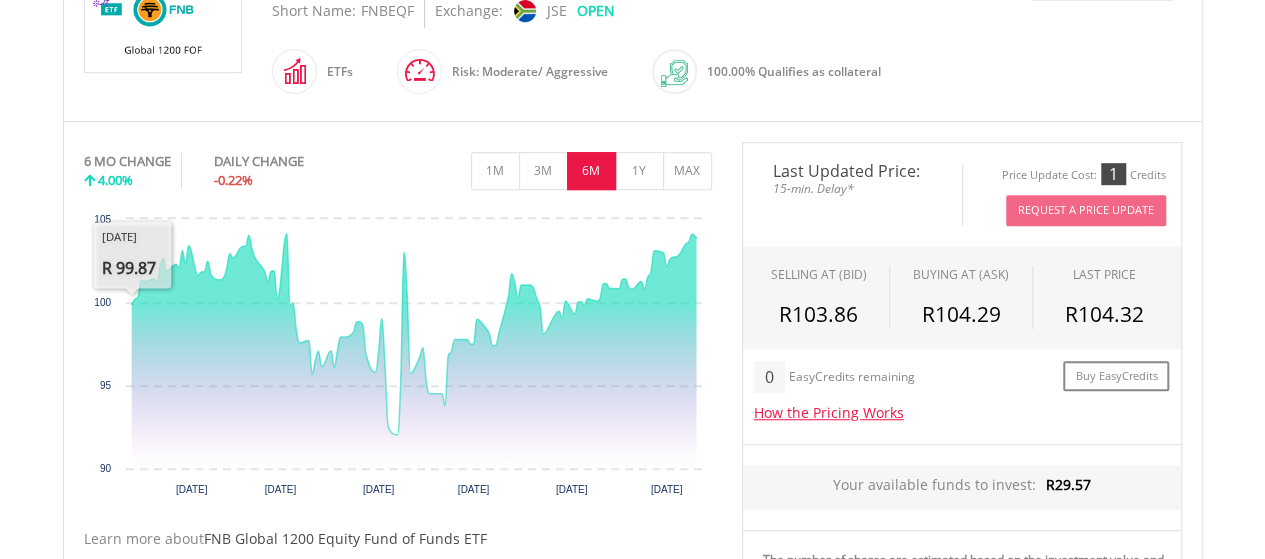 click on "My Investments
Invest Now
New Listings
Sell
My Recurring Investments
Pending Orders
Switch Unit Trusts
Vouchers
Buy a Voucher
Redeem a Voucher" at bounding box center [632, 402] 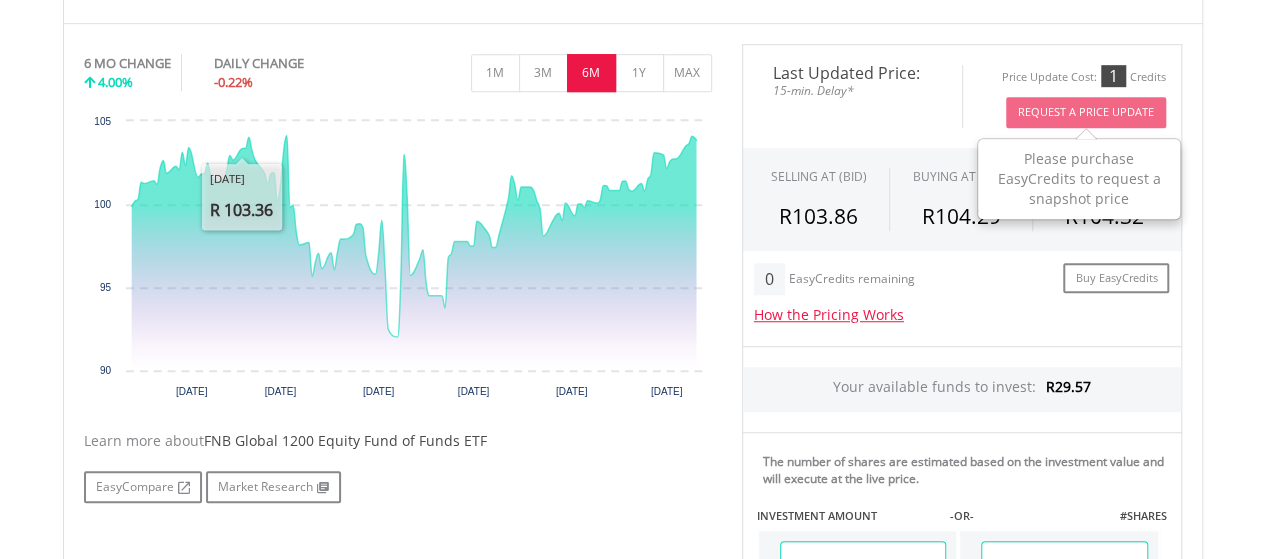 scroll, scrollTop: 800, scrollLeft: 0, axis: vertical 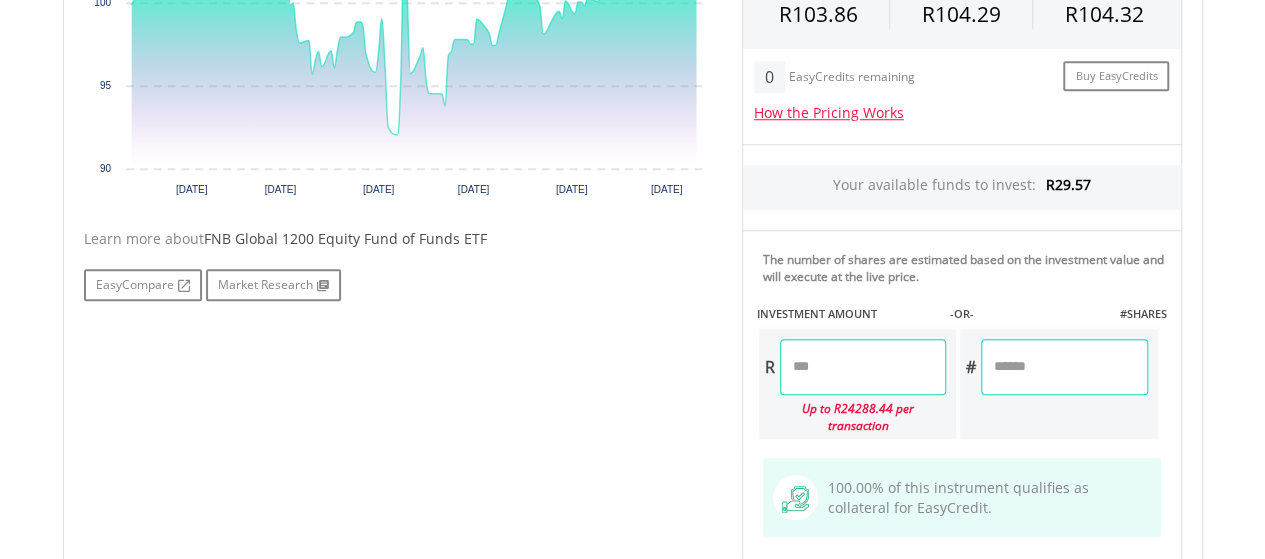 click at bounding box center (863, 367) 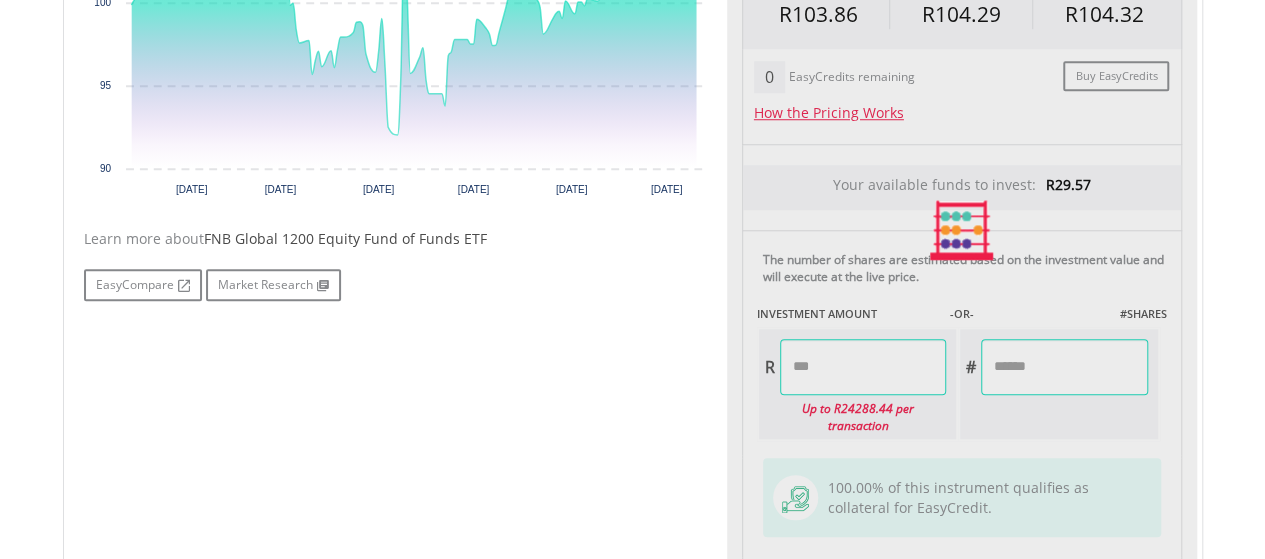 type on "*****" 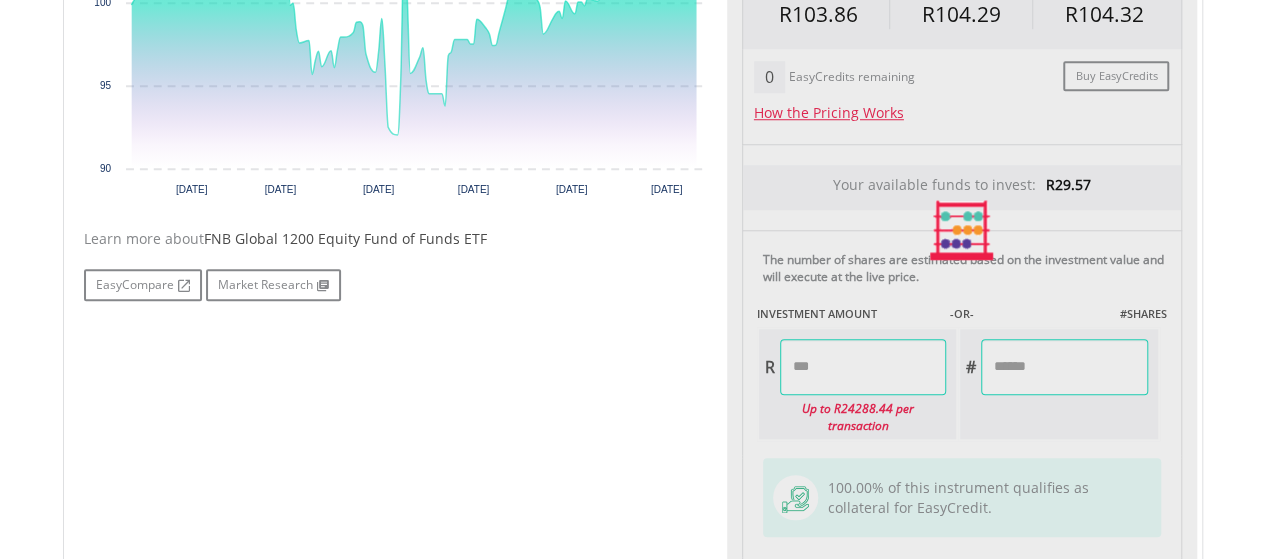 type on "******" 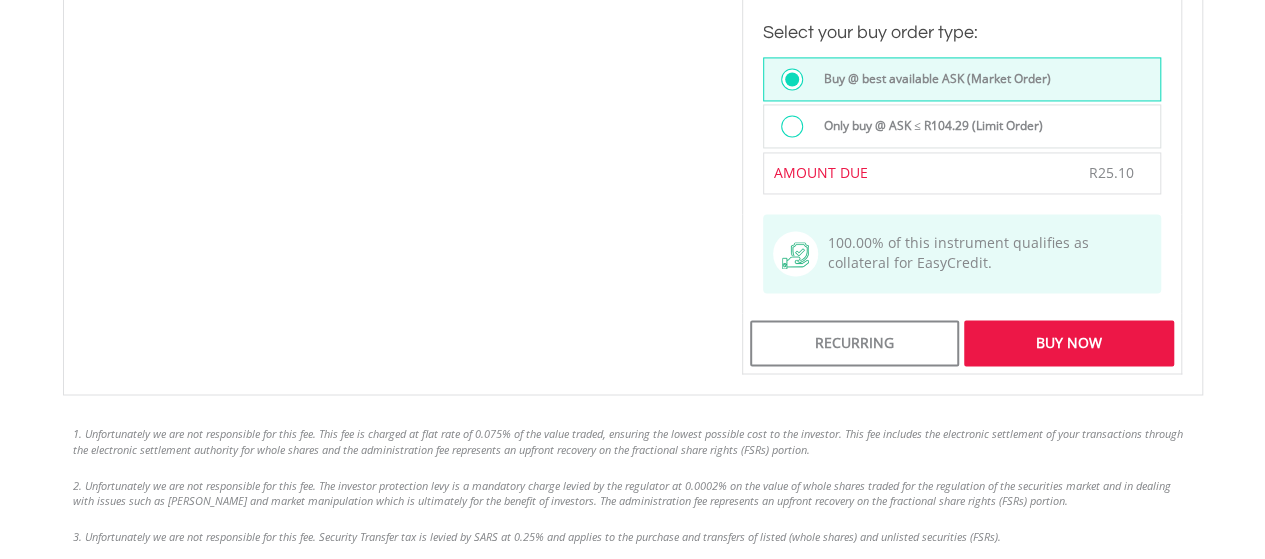 scroll, scrollTop: 1600, scrollLeft: 0, axis: vertical 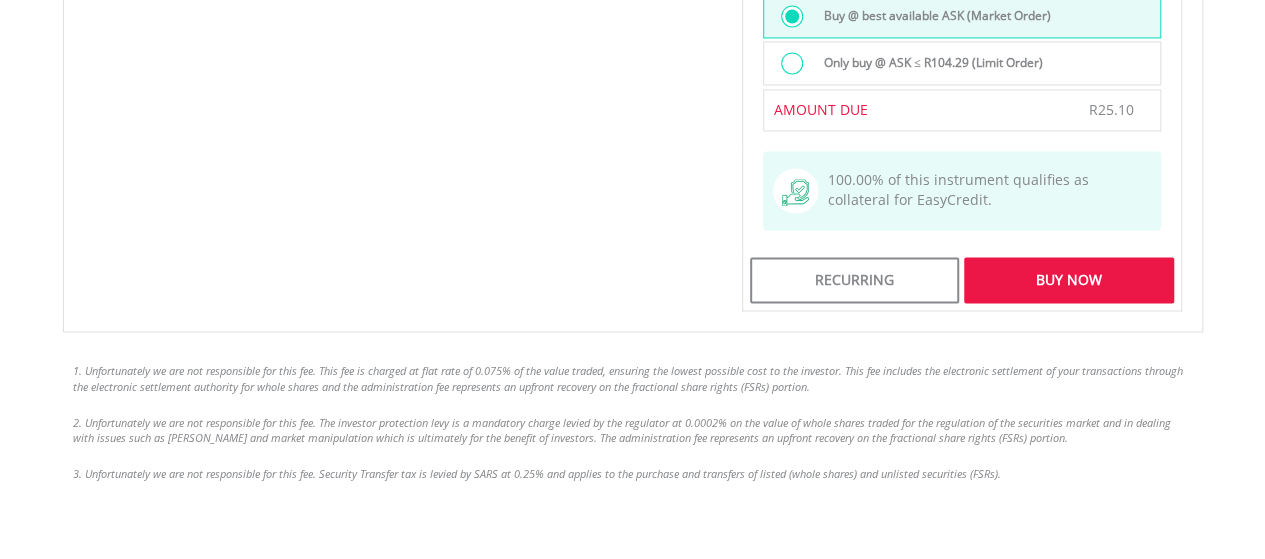 click on "Buy Now" at bounding box center (1068, 280) 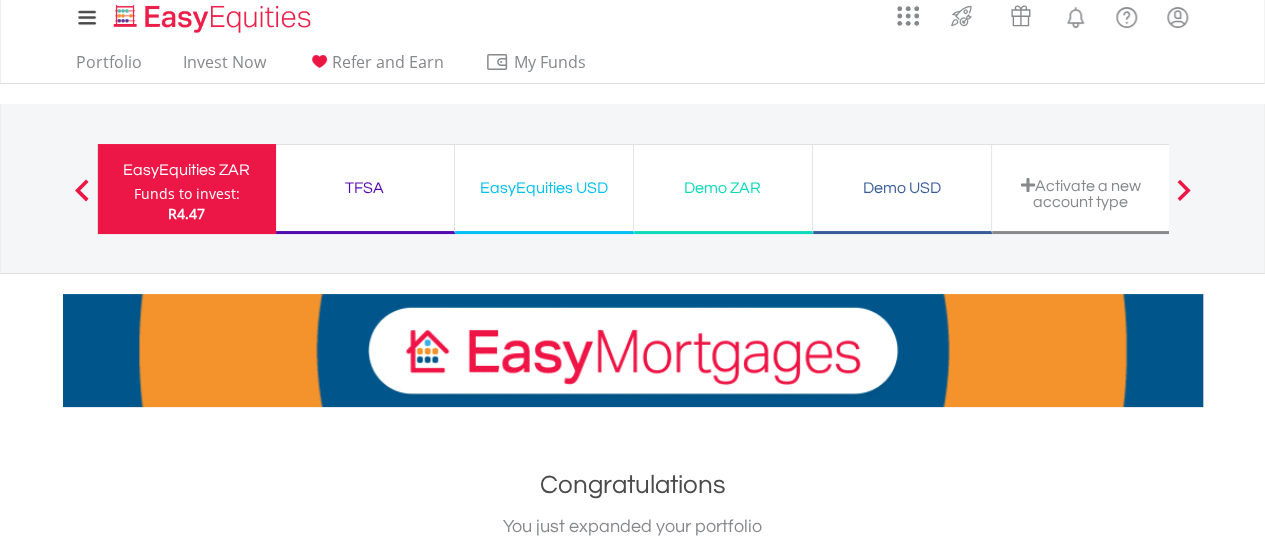 scroll, scrollTop: 0, scrollLeft: 0, axis: both 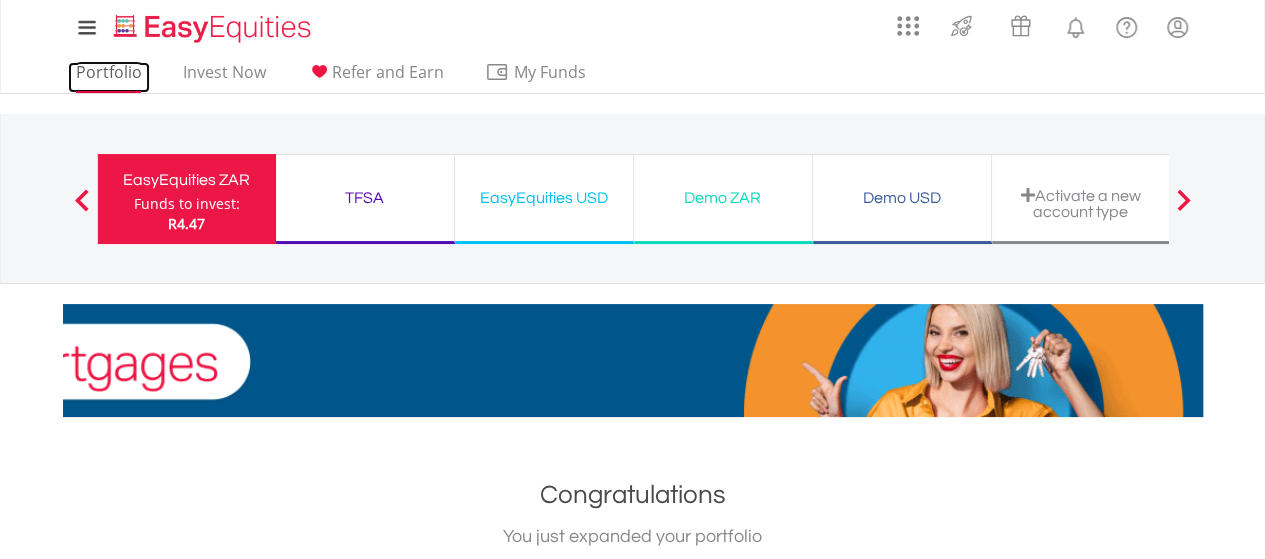 click on "Portfolio" at bounding box center [109, 77] 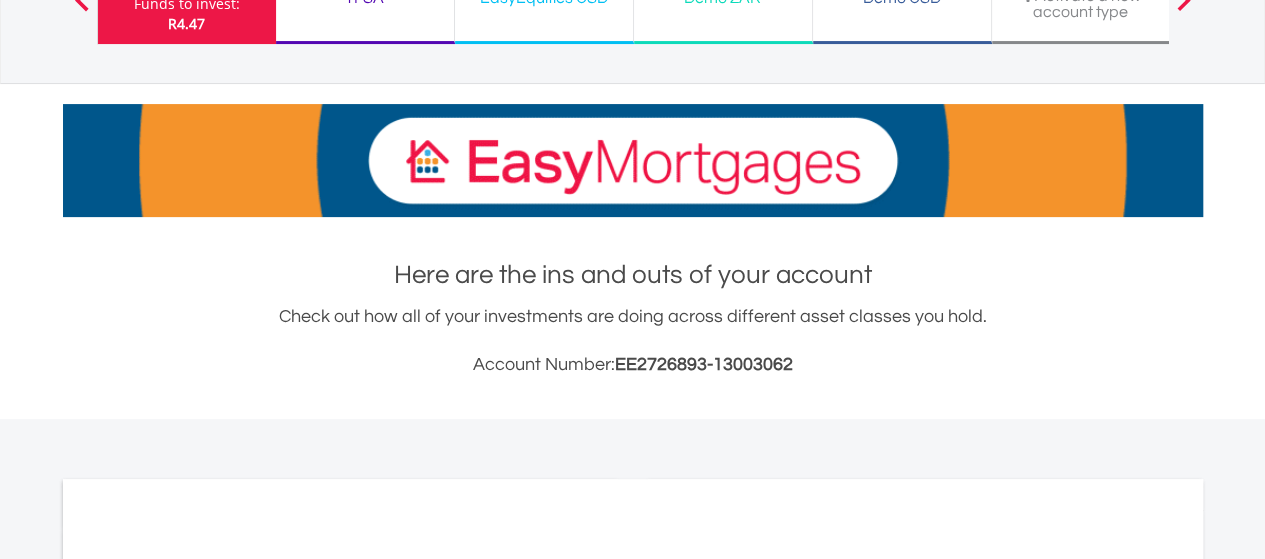 scroll, scrollTop: 300, scrollLeft: 0, axis: vertical 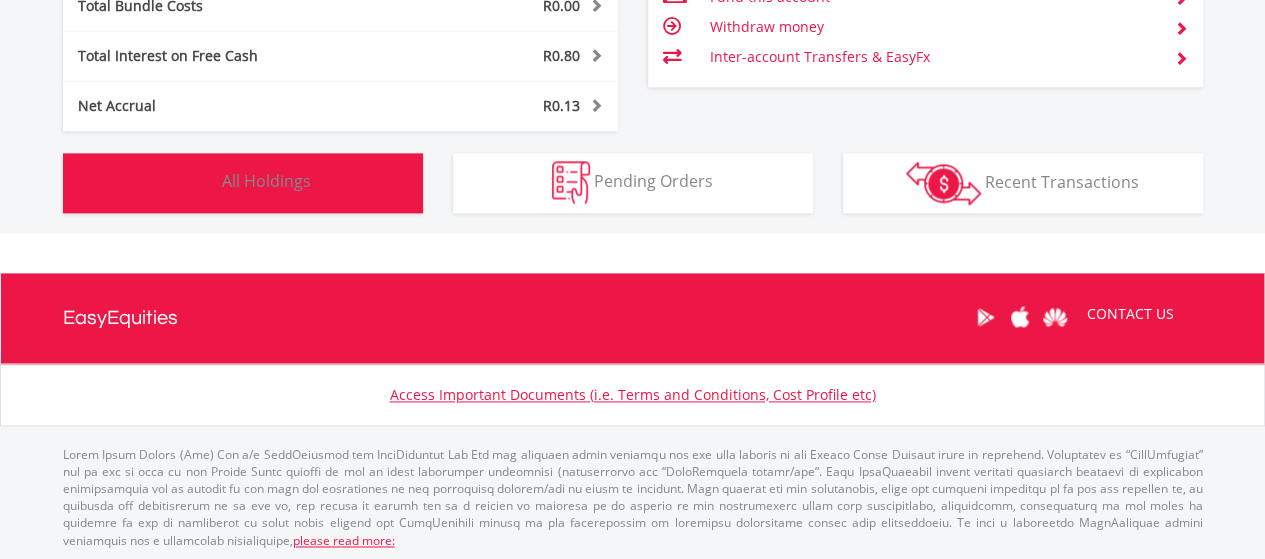 click at bounding box center (196, 182) 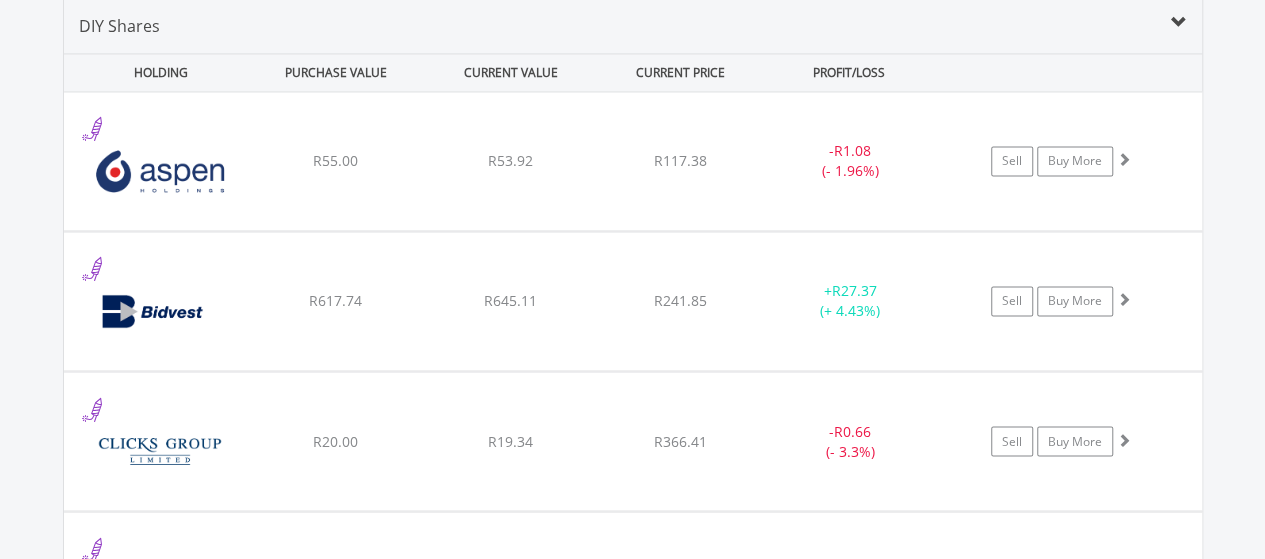 scroll, scrollTop: 1562, scrollLeft: 0, axis: vertical 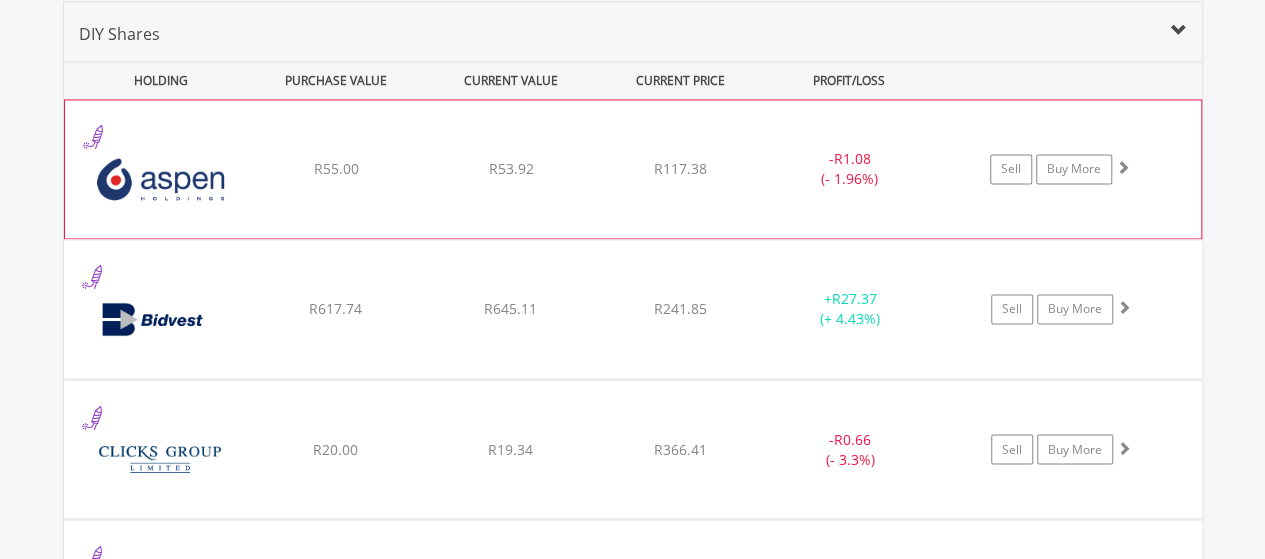 click on "Sell
Buy More" at bounding box center (1069, 169) 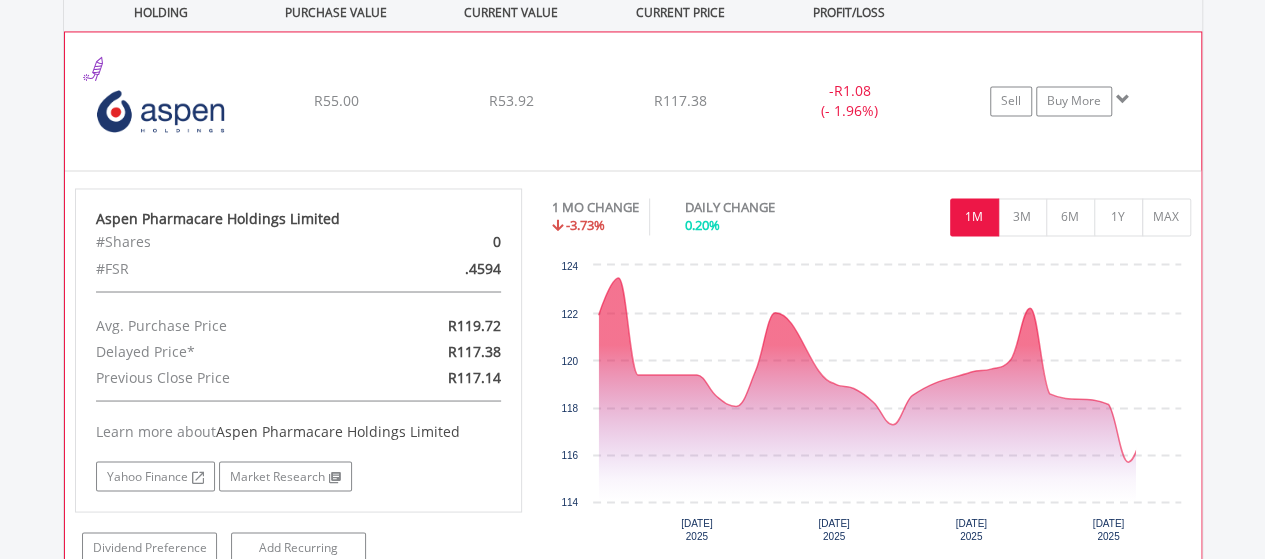 scroll, scrollTop: 1662, scrollLeft: 0, axis: vertical 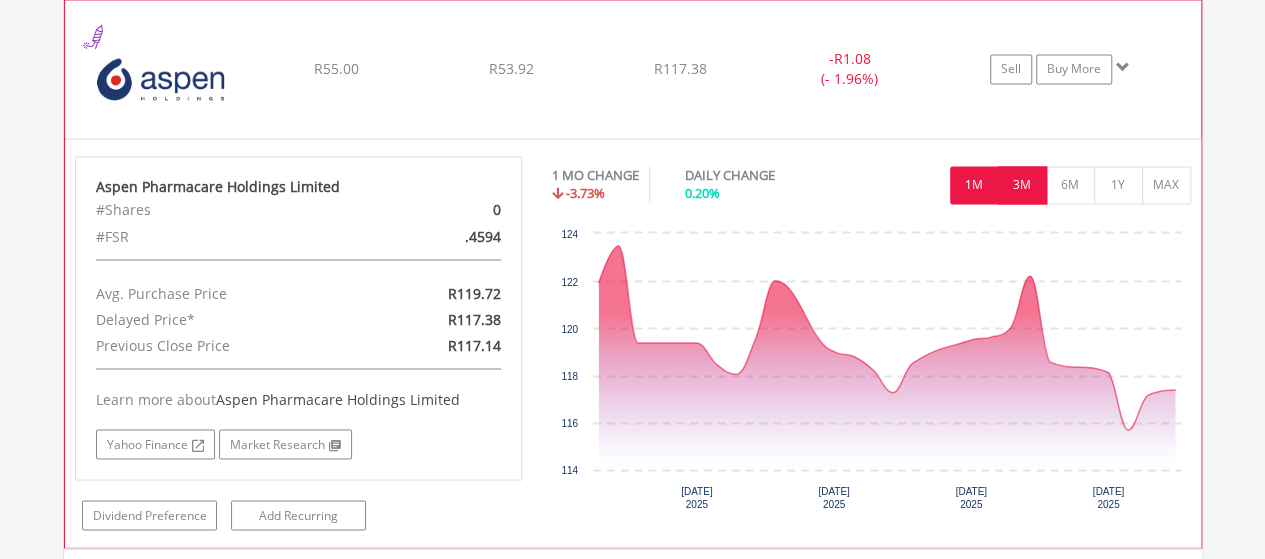 click on "3M" at bounding box center [1022, 185] 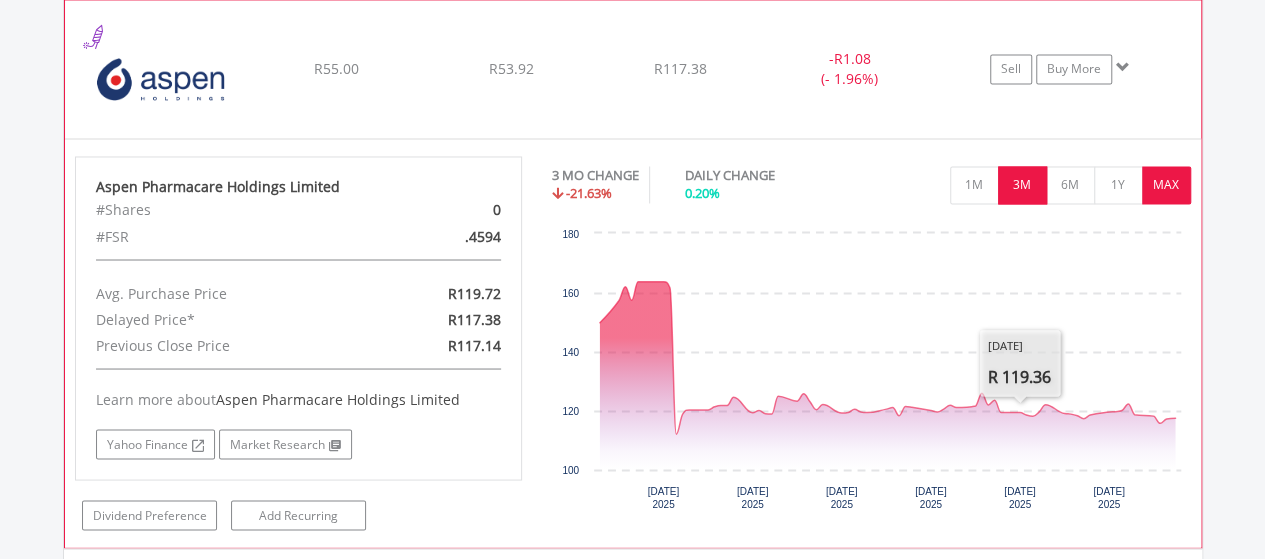 click on "MAX" at bounding box center [1166, 185] 